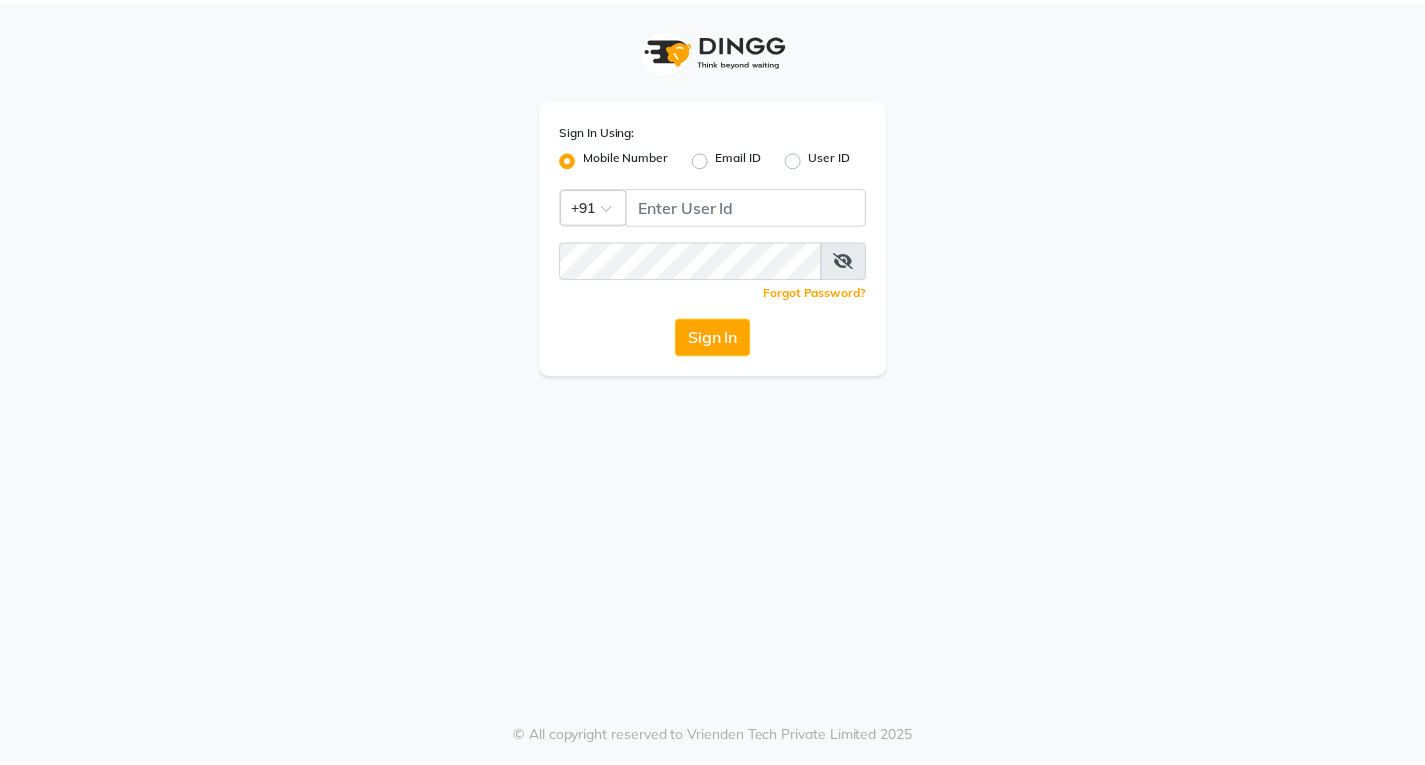scroll, scrollTop: 0, scrollLeft: 0, axis: both 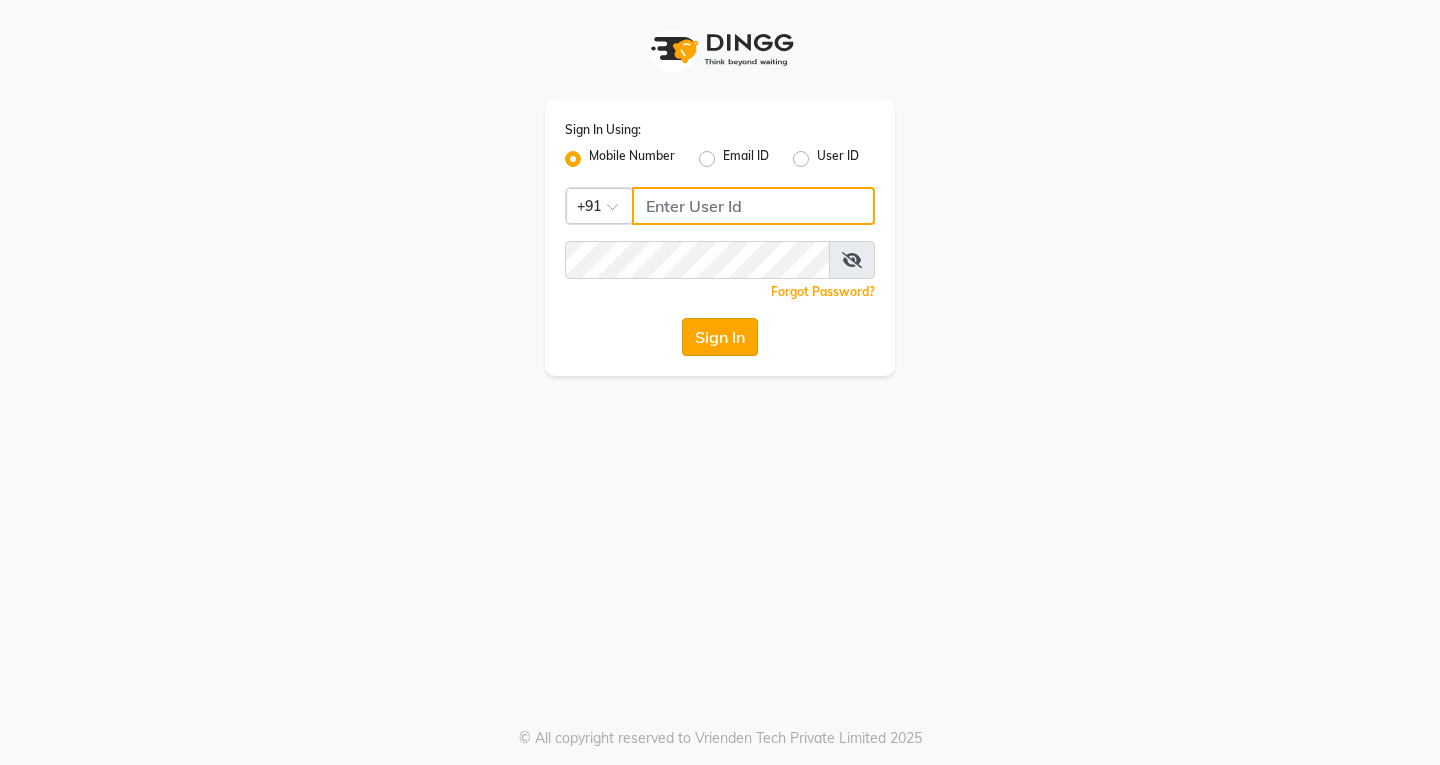 type on "[PHONE]" 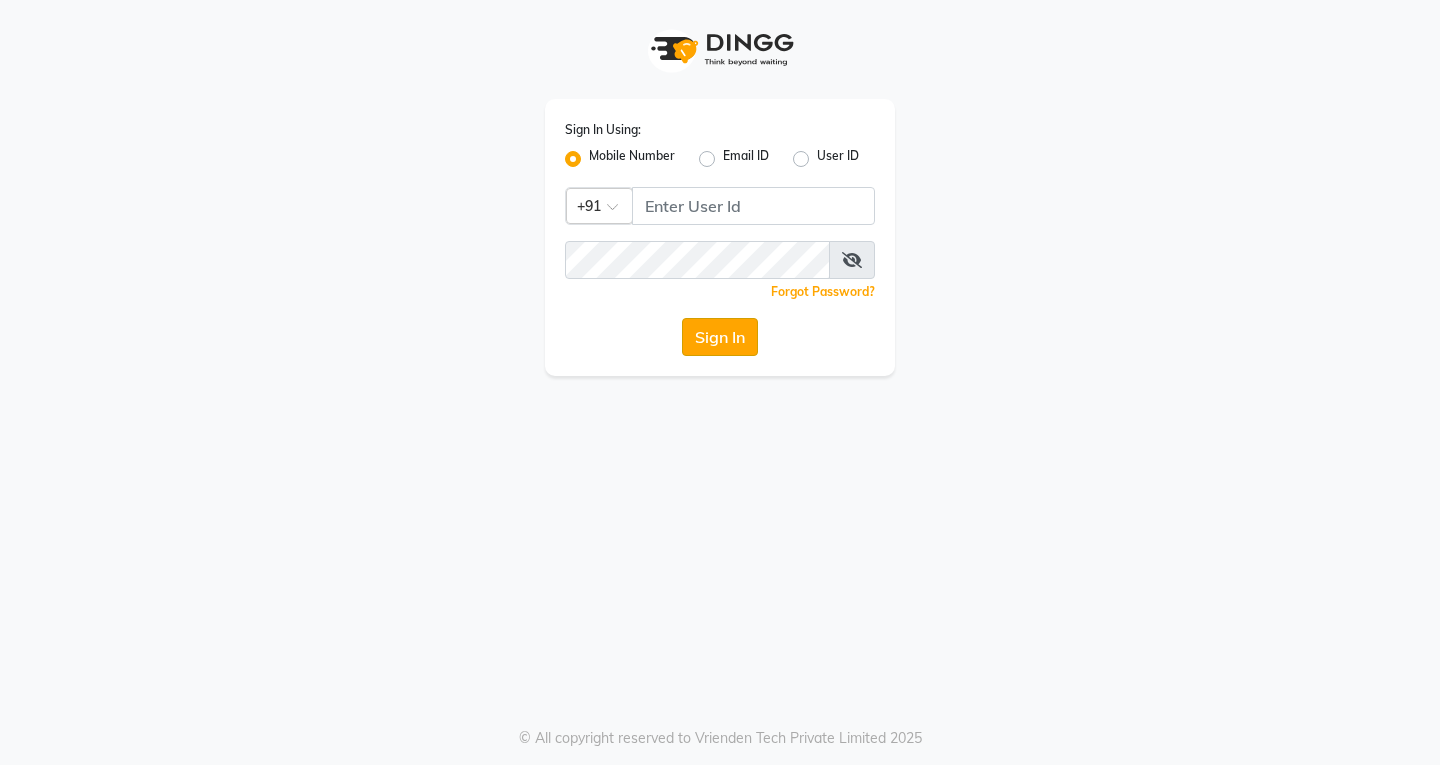 click on "Sign In" 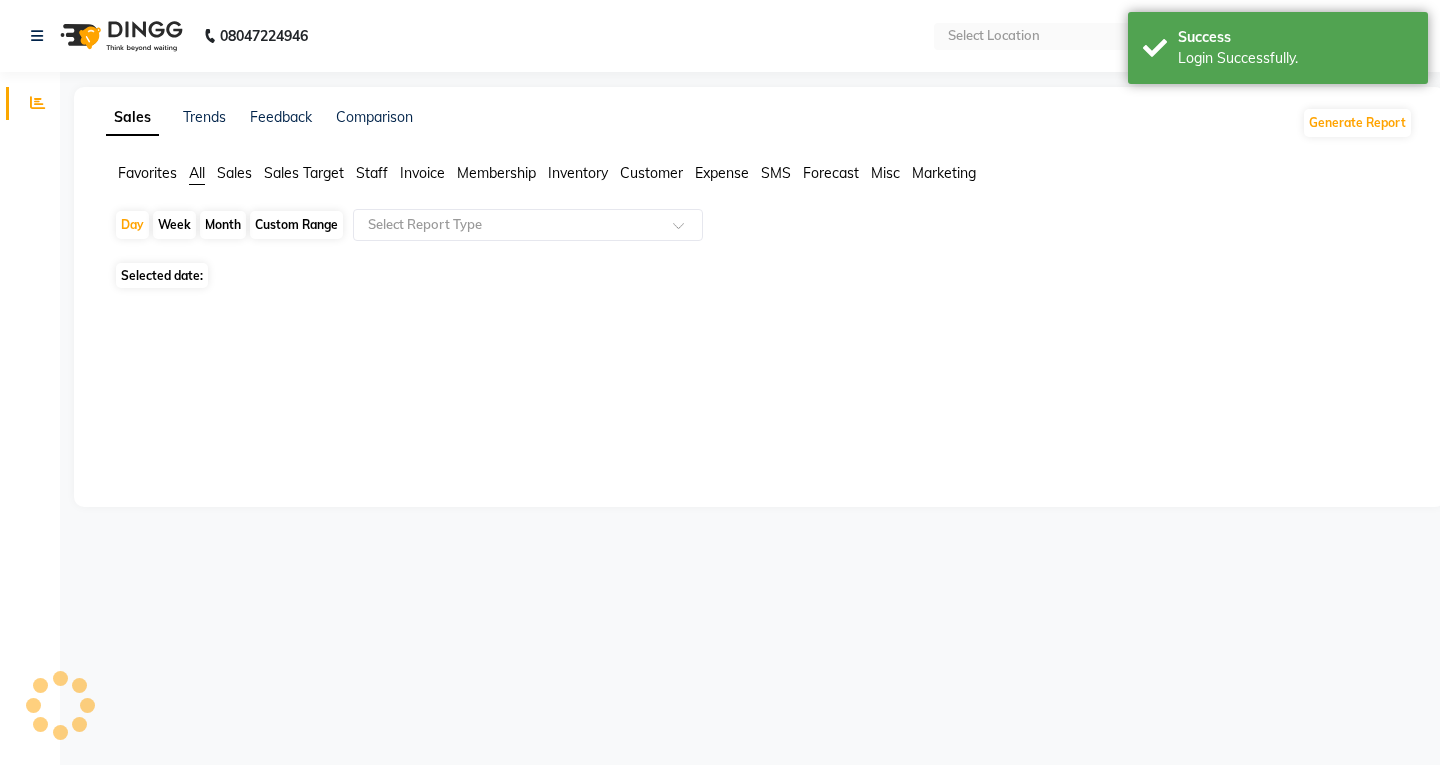 select on "en" 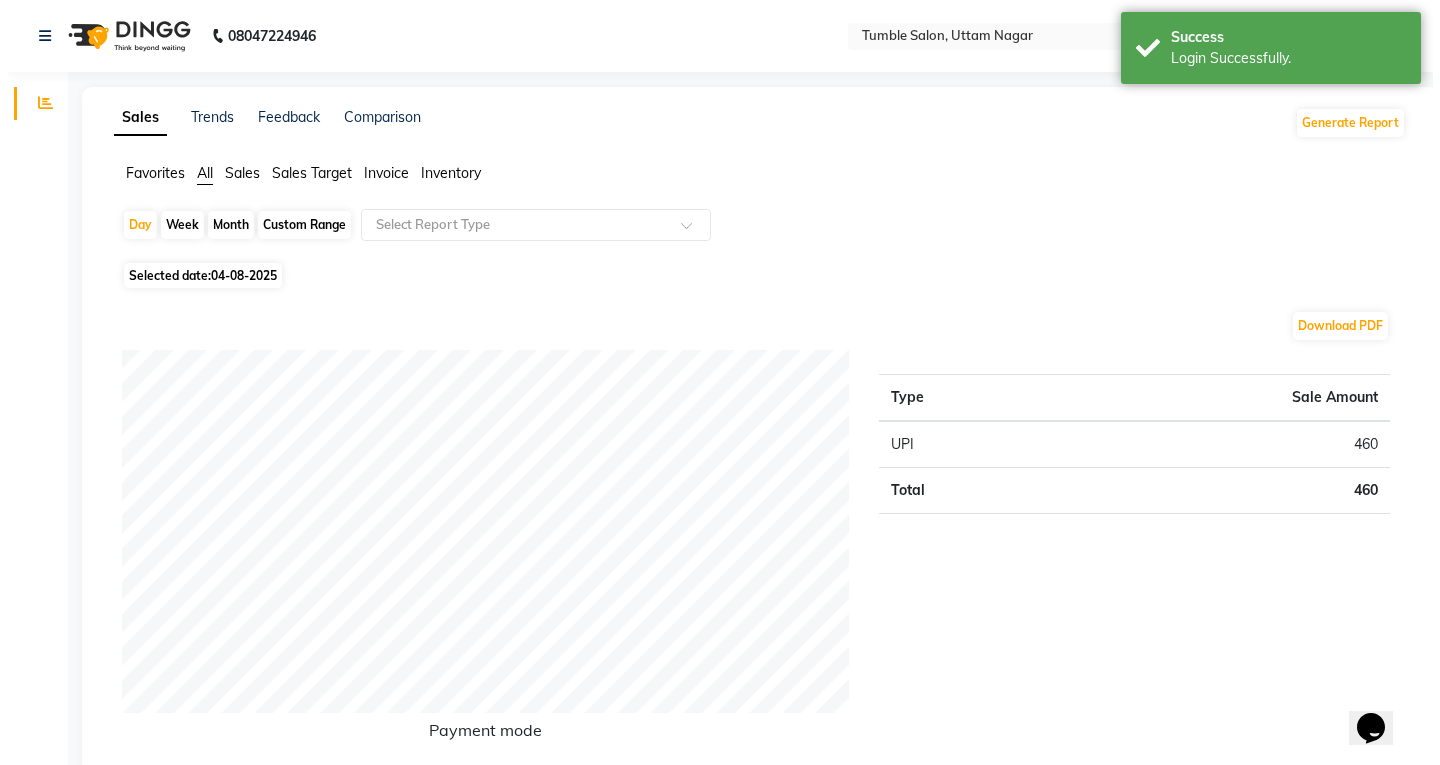 scroll, scrollTop: 0, scrollLeft: 0, axis: both 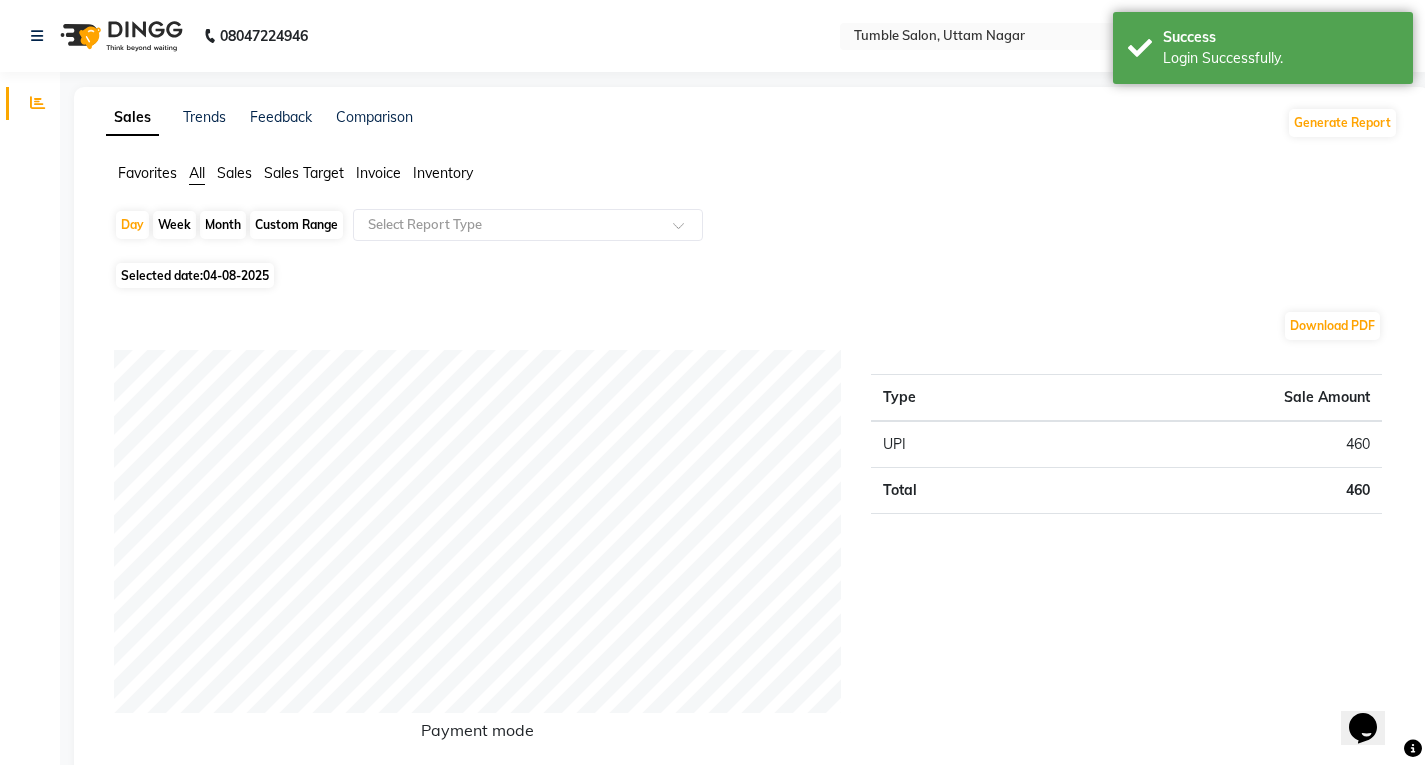 click on "Invoice" 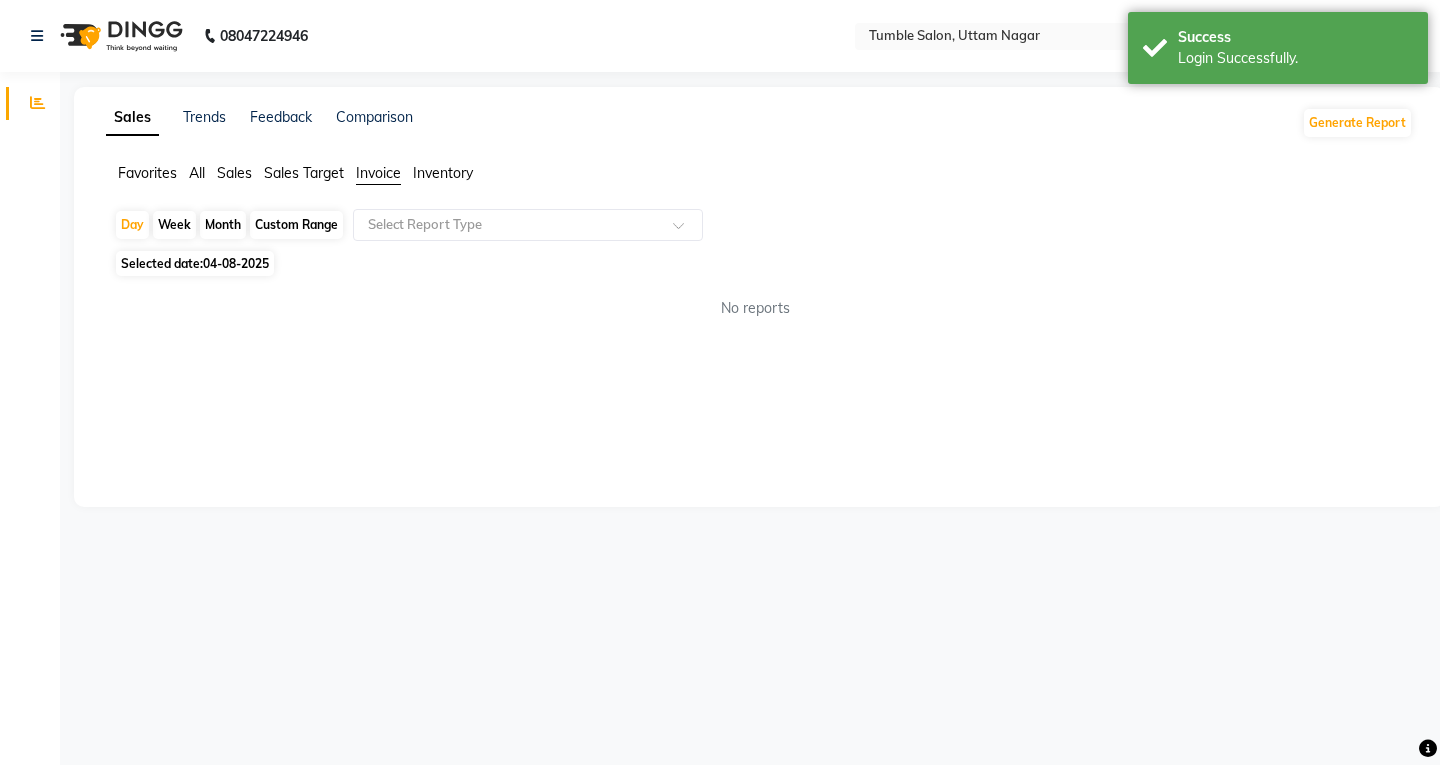 drag, startPoint x: 364, startPoint y: 321, endPoint x: 356, endPoint y: 329, distance: 11.313708 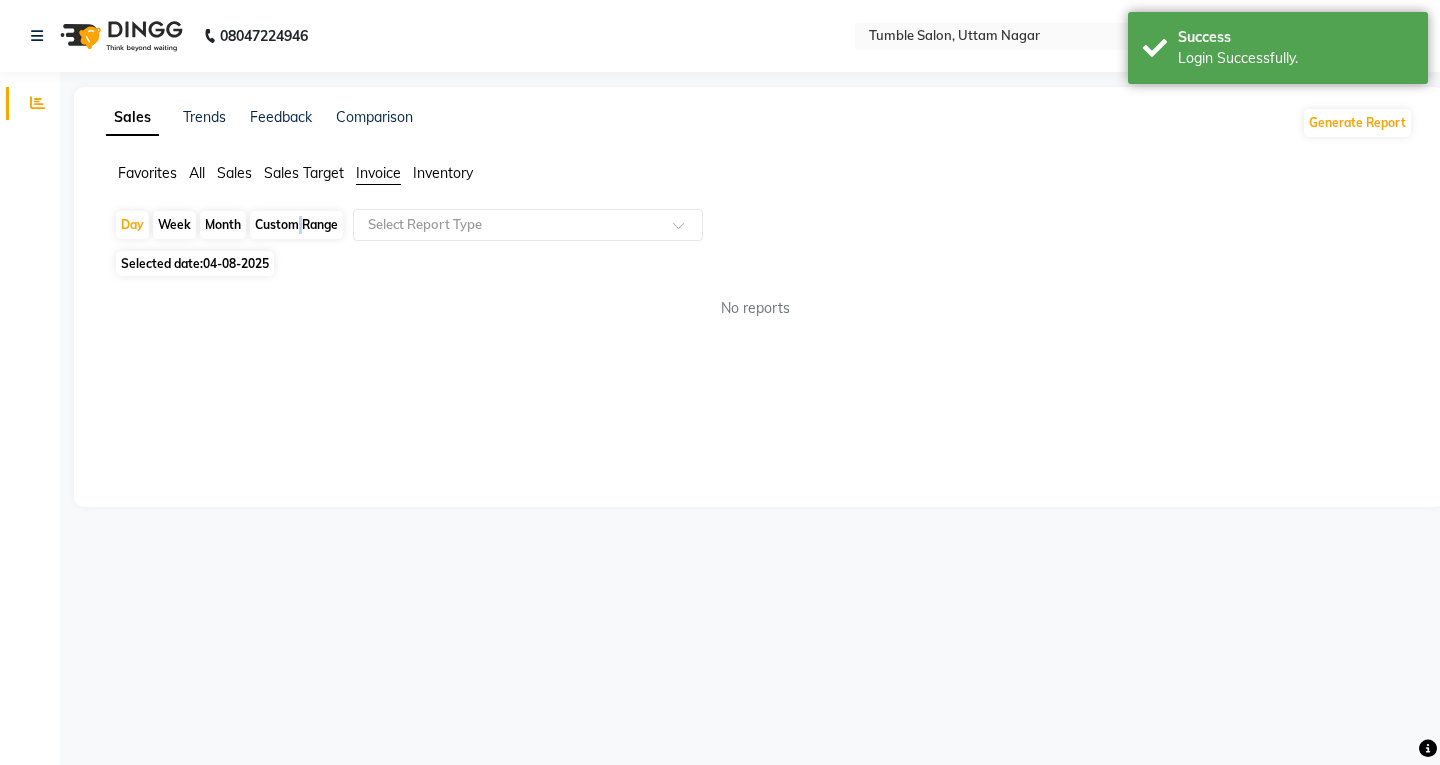 select on "8" 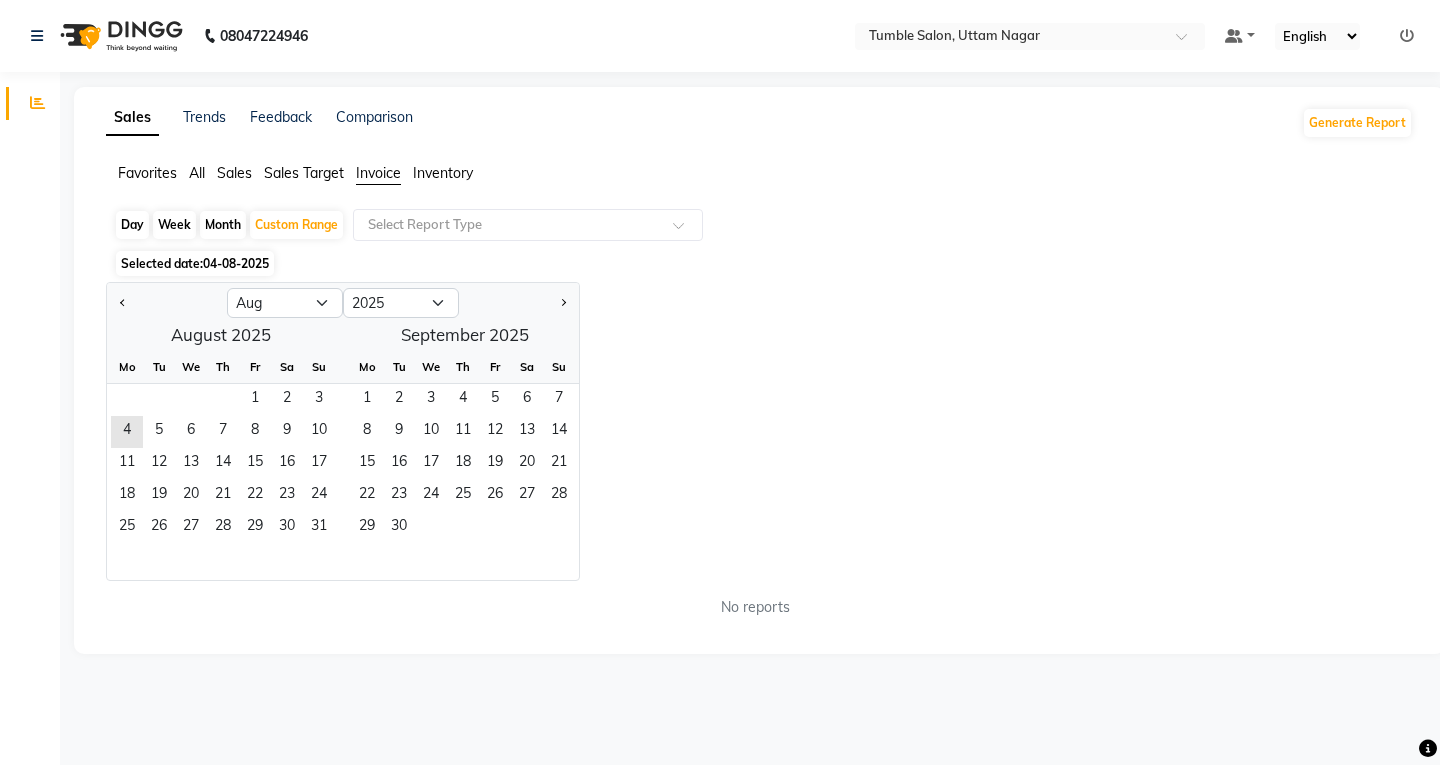 click 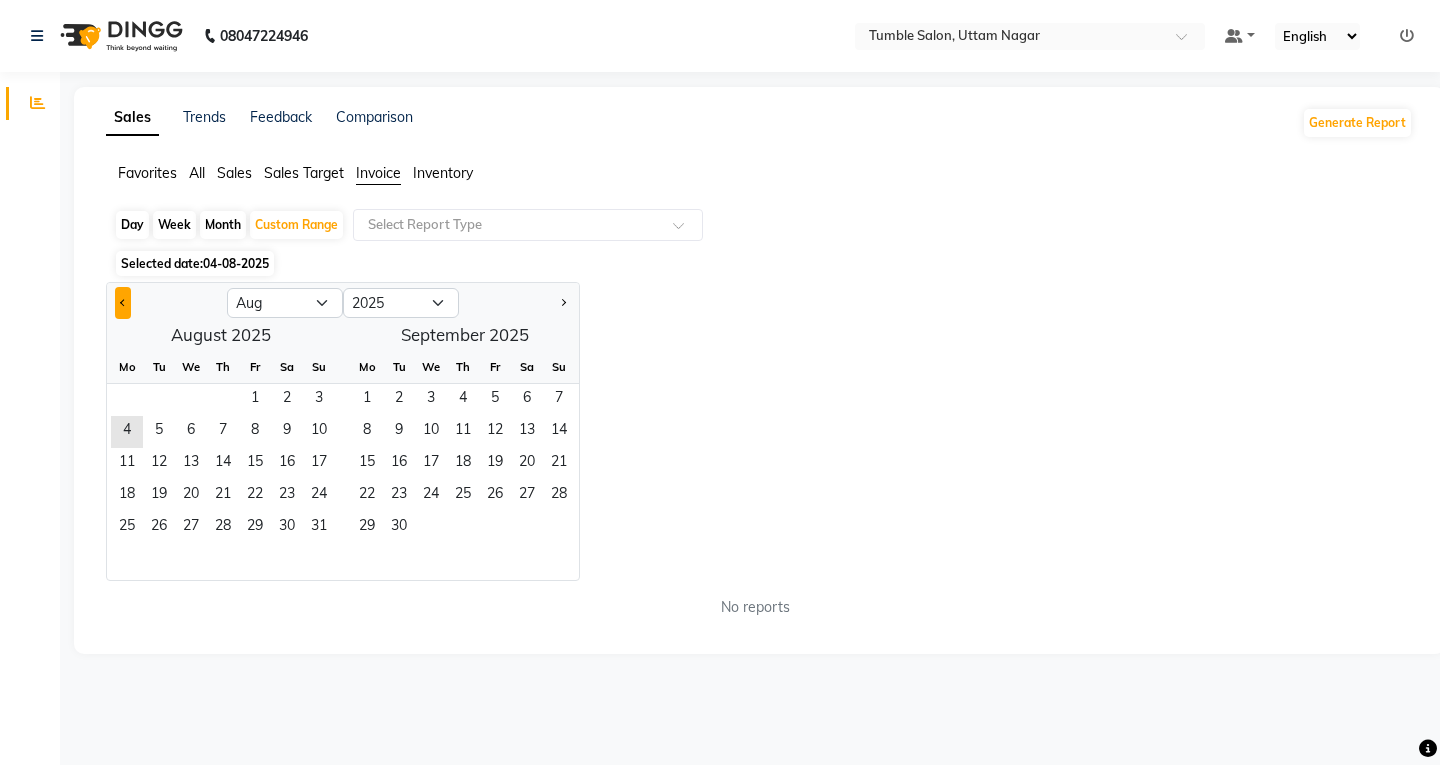 click 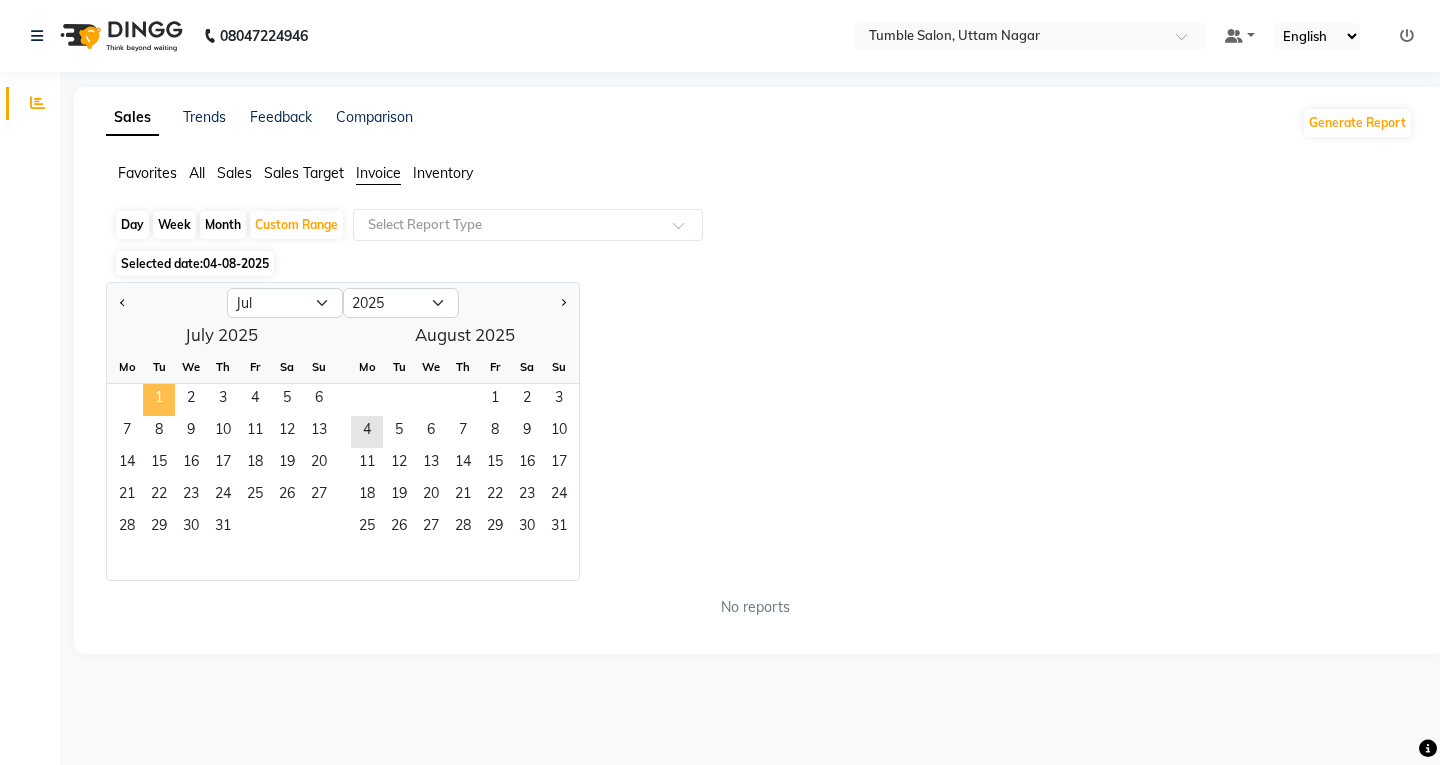 click on "1" 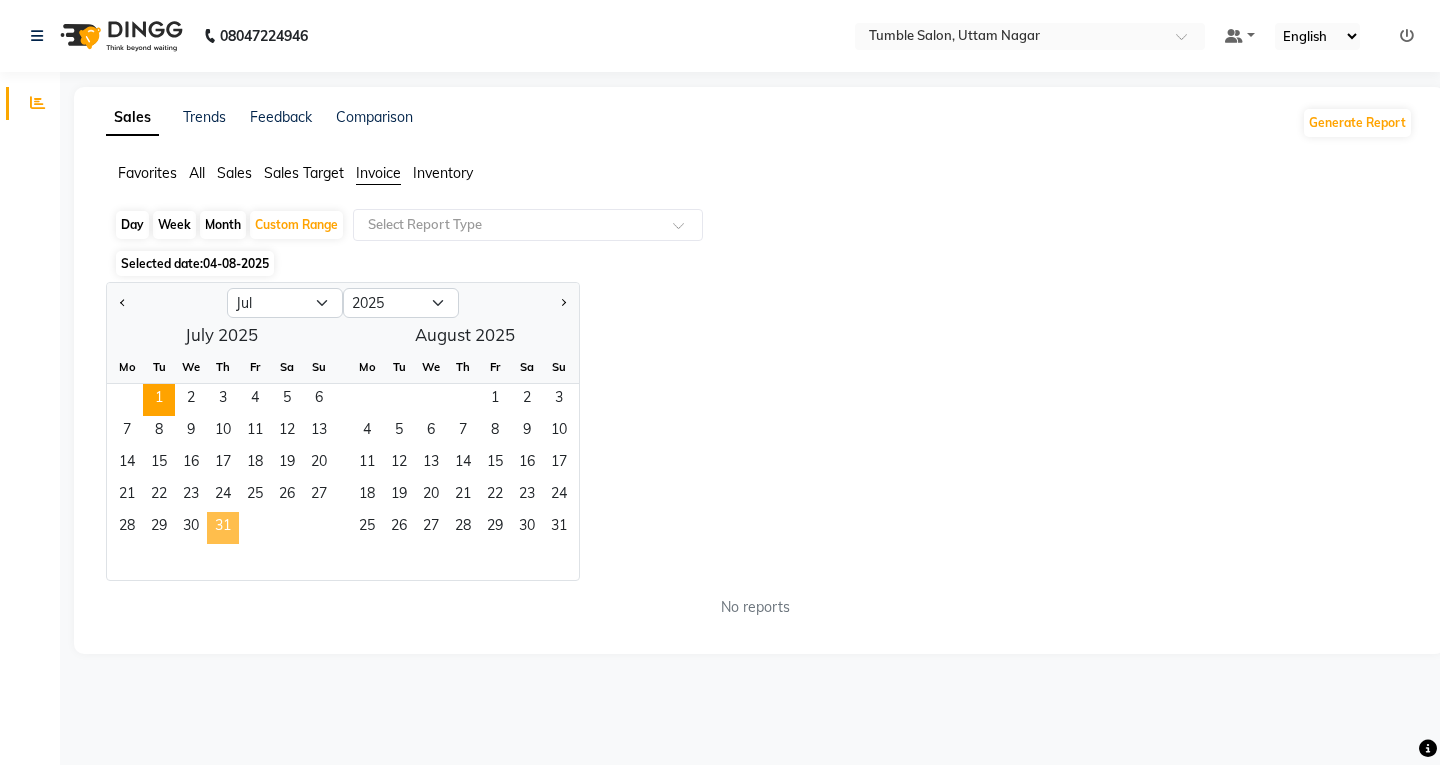 click on "31" 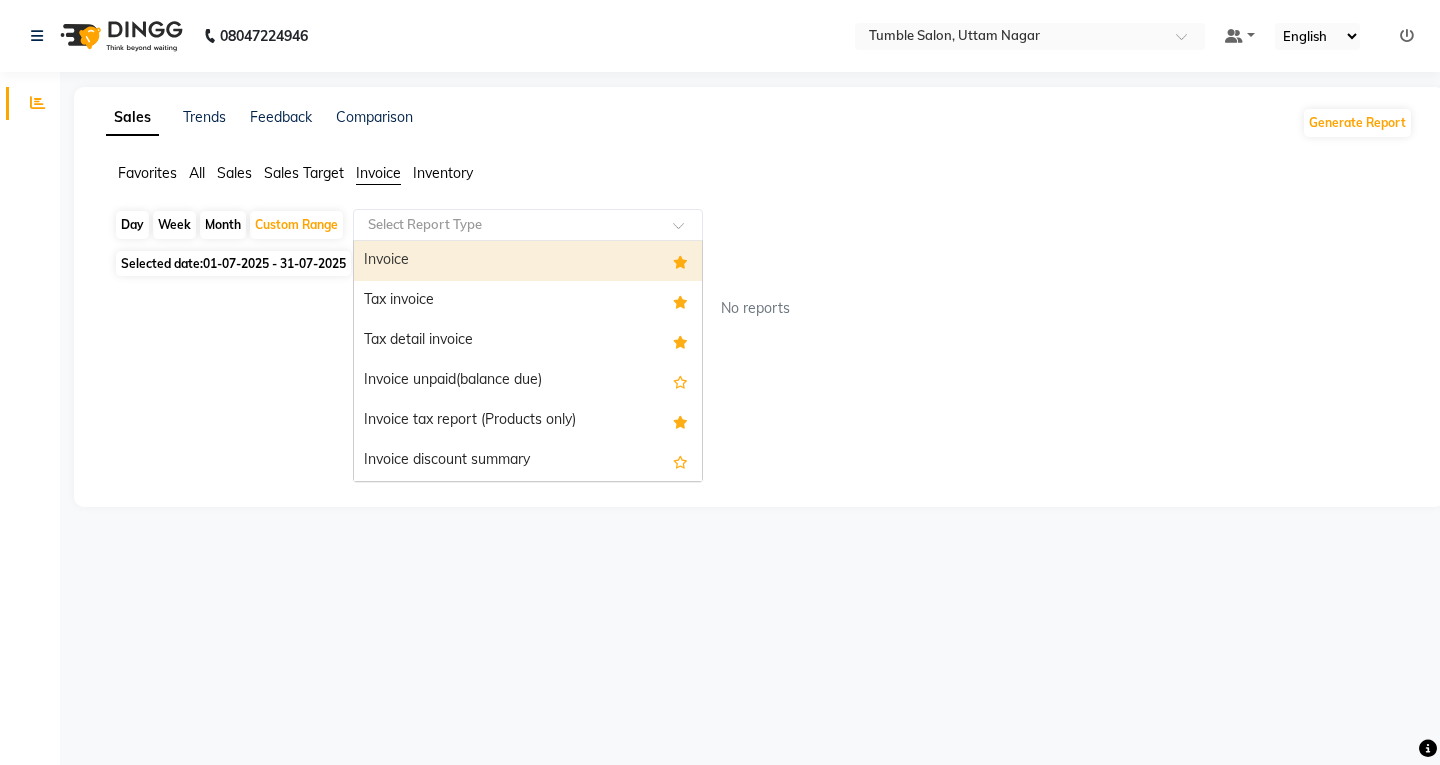 click 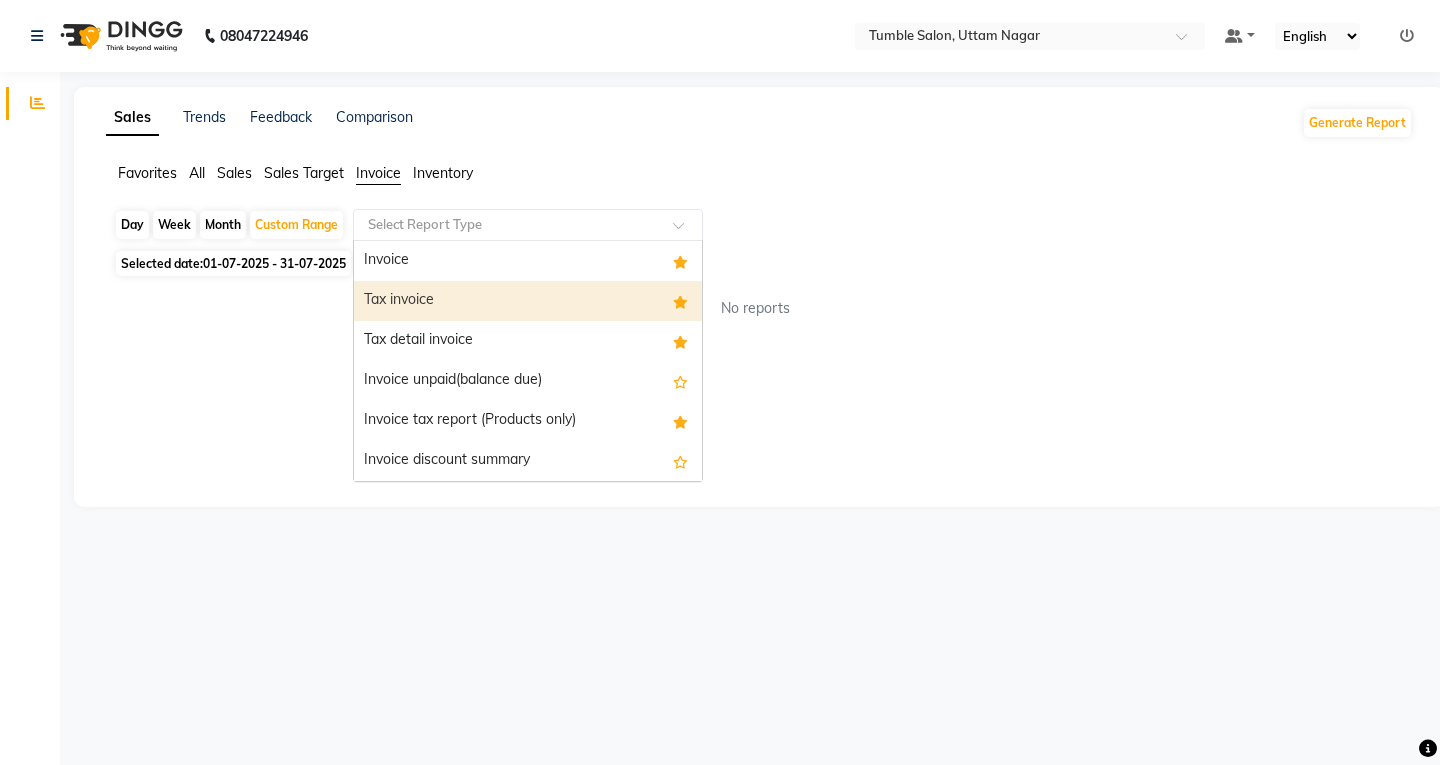 click on "Sales Trends Feedback Comparison Generate Report Favorites All Sales Sales Target Invoice Inventory Day Week Month Custom Range Select Report Type Invoice Tax invoice Tax detail invoice Invoice unpaid(balance due) Invoice tax report (Products only) Invoice discount summary Invoice Item wise HSN/SAC Code wise tax report Tax summary Dues Received Report GST Report Fee Summary Cross Sell / Up sell Report Cancel Invoice Report Coupon Collection Selected date: 01-07-2025 - 31-07-2025 No reports ★ Mark as Favorite Choose how you'd like to save "" report to favorites Save to Personal Favorites: Only you can see this report in your favorites tab. Share with Organization: Everyone in your organization can see this report in their favorites tab. Save to Favorites" 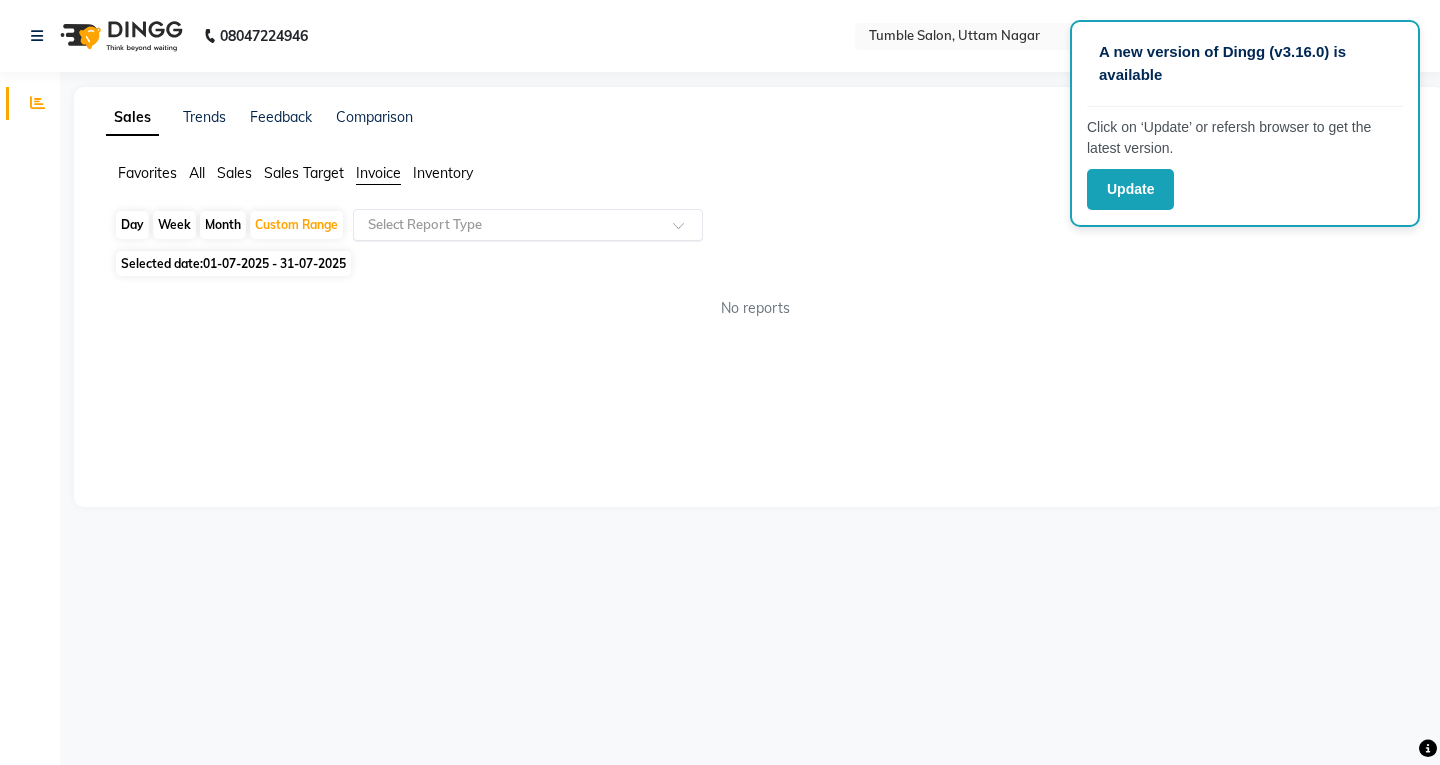 click 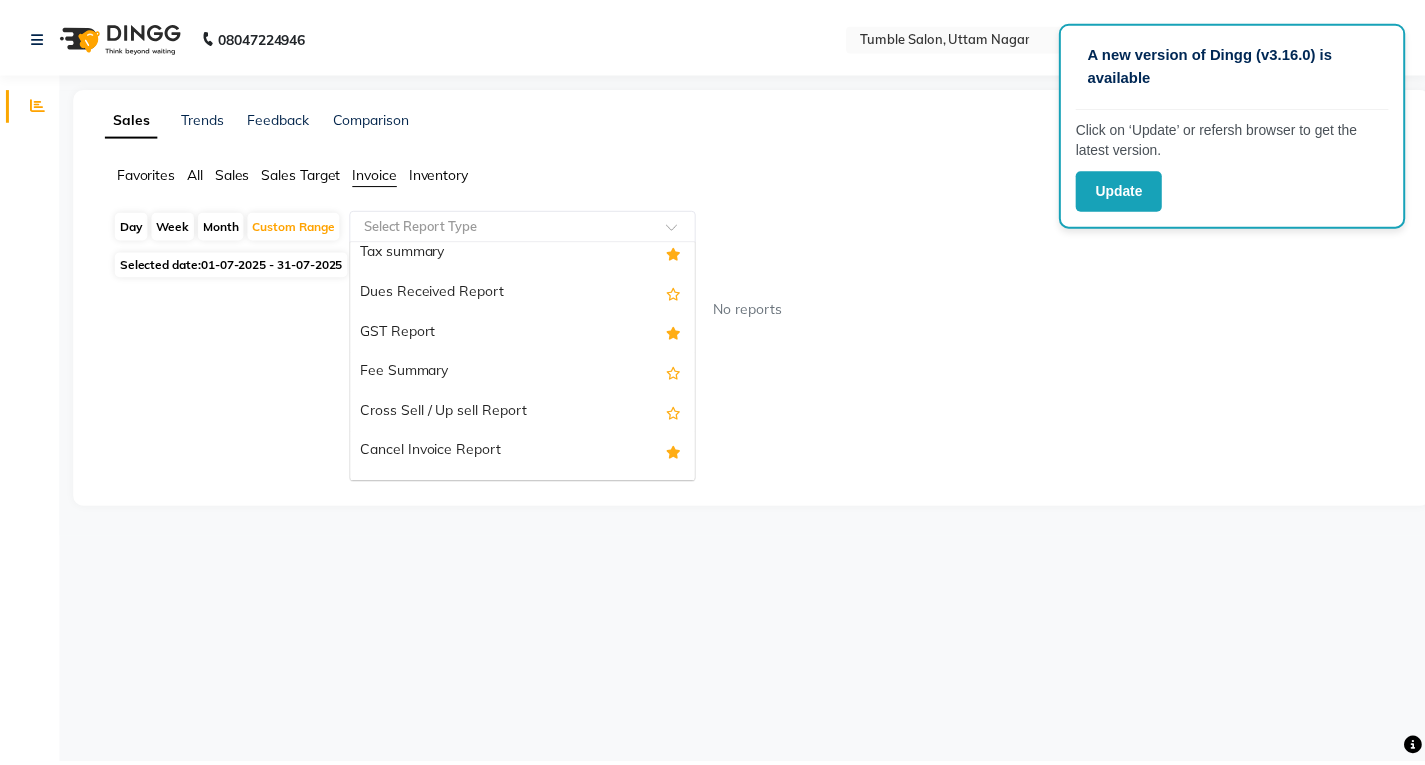 scroll, scrollTop: 360, scrollLeft: 0, axis: vertical 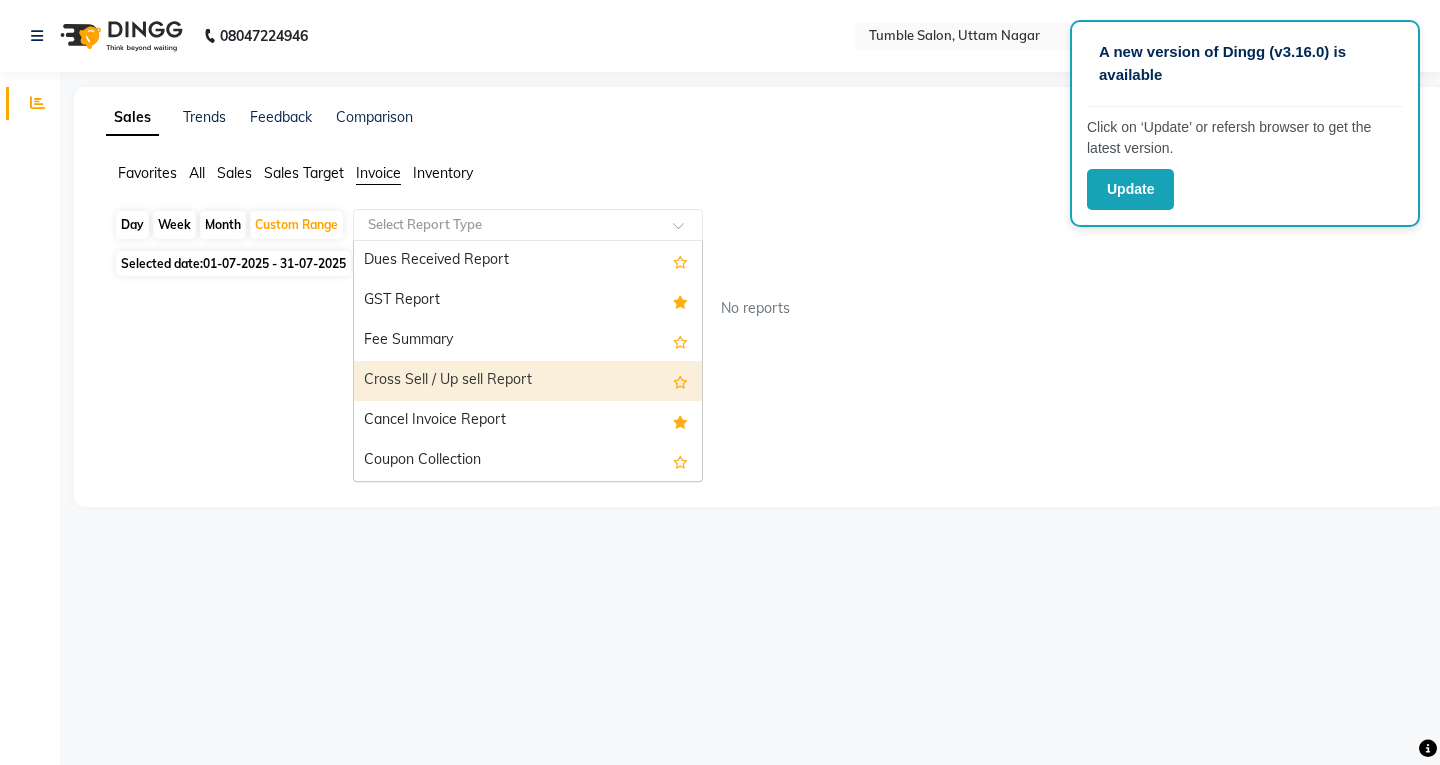 drag, startPoint x: 979, startPoint y: 372, endPoint x: 950, endPoint y: 366, distance: 29.614185 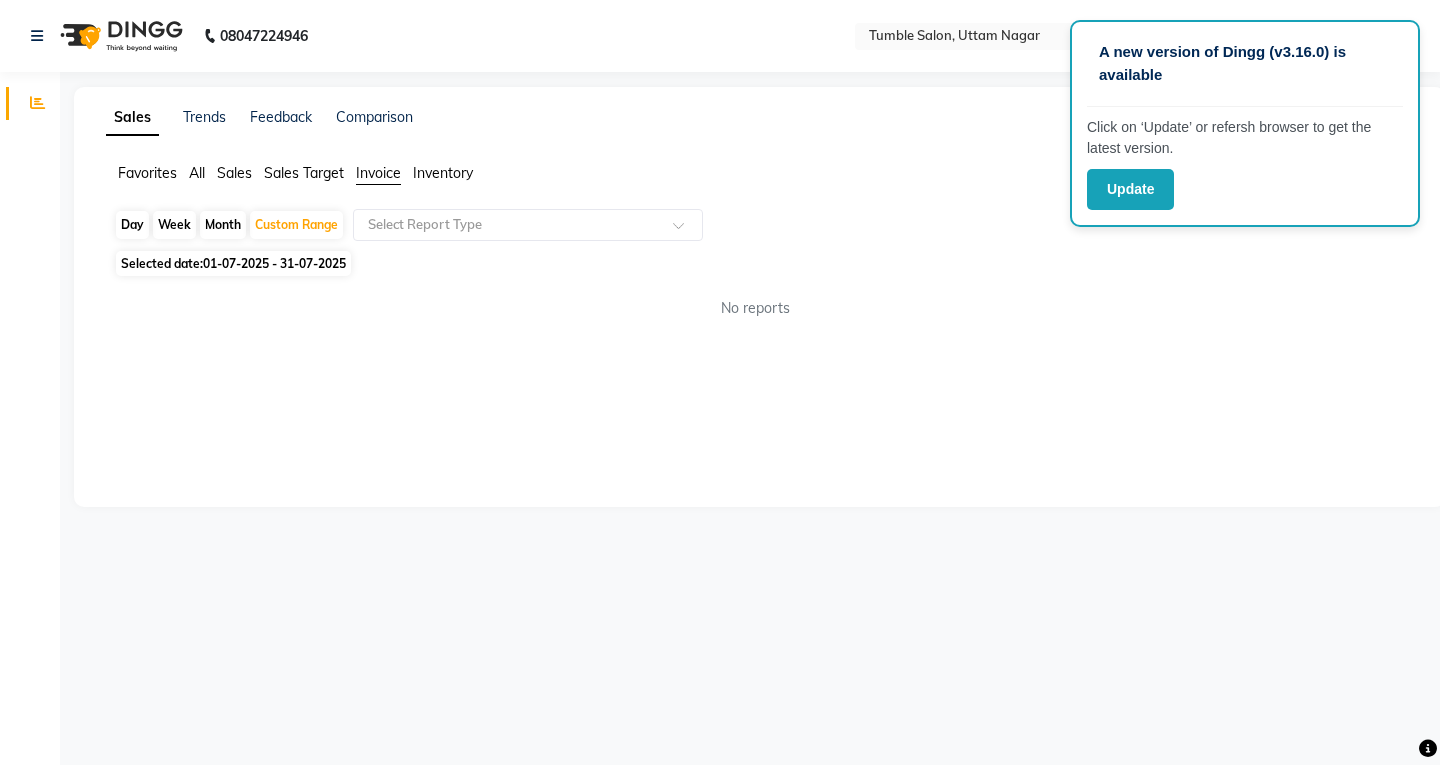 click on "Sales" 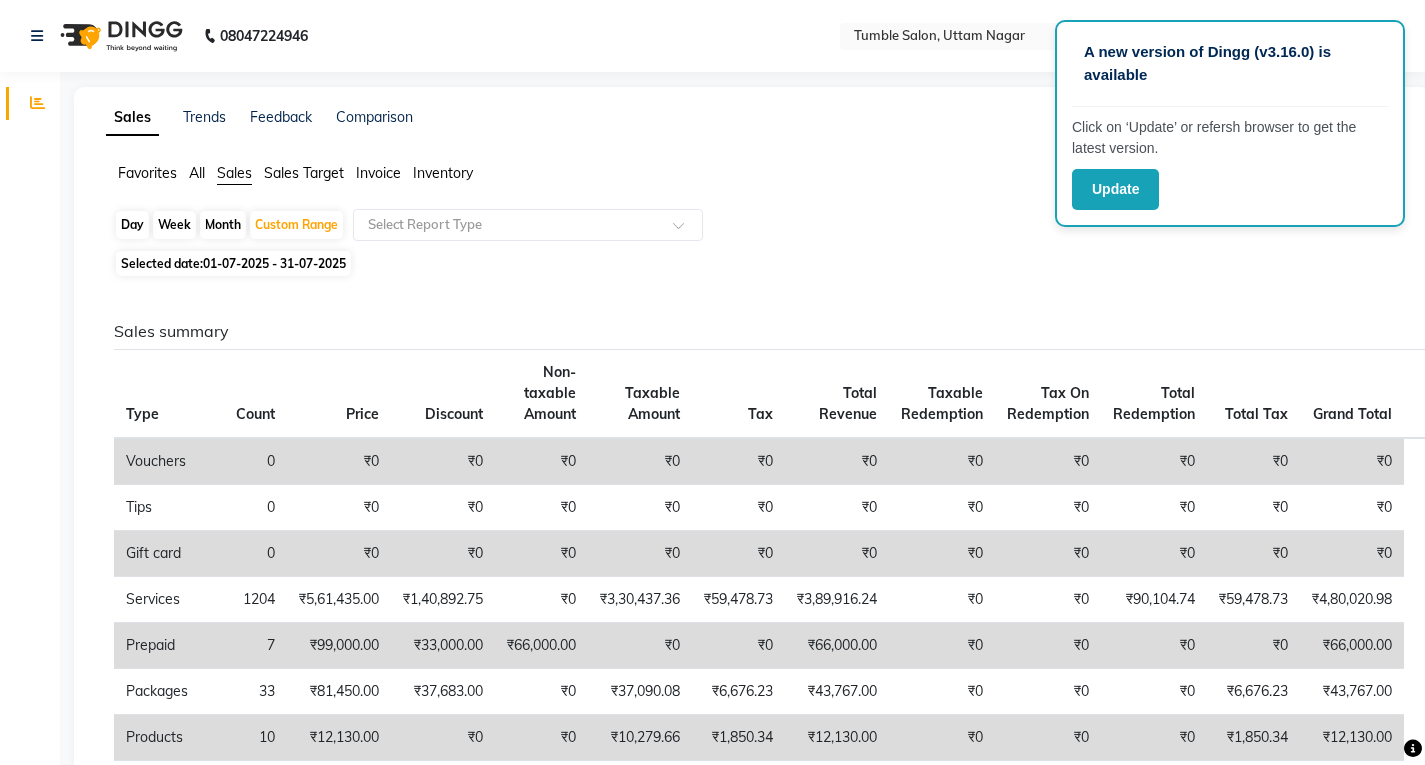click on "Sales Target" 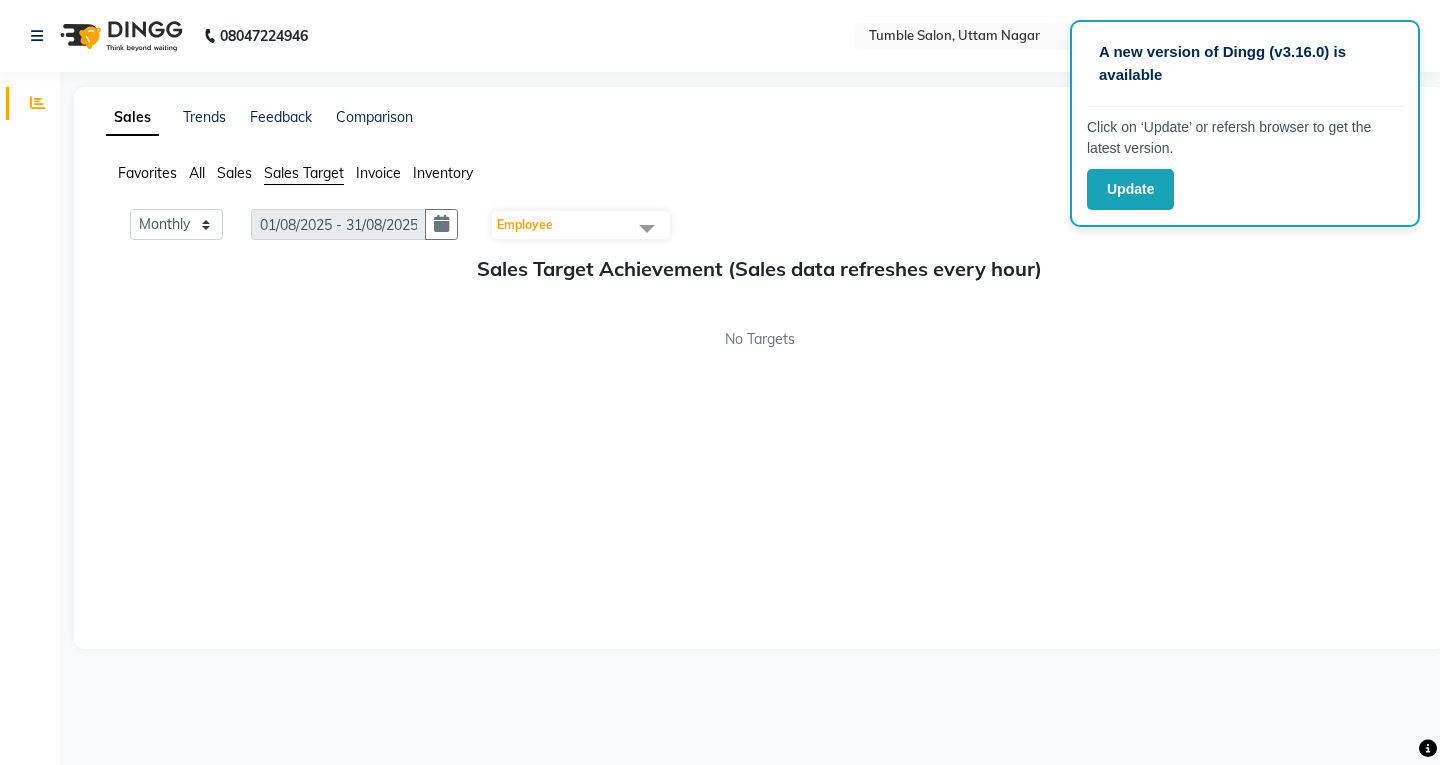 click on "All" 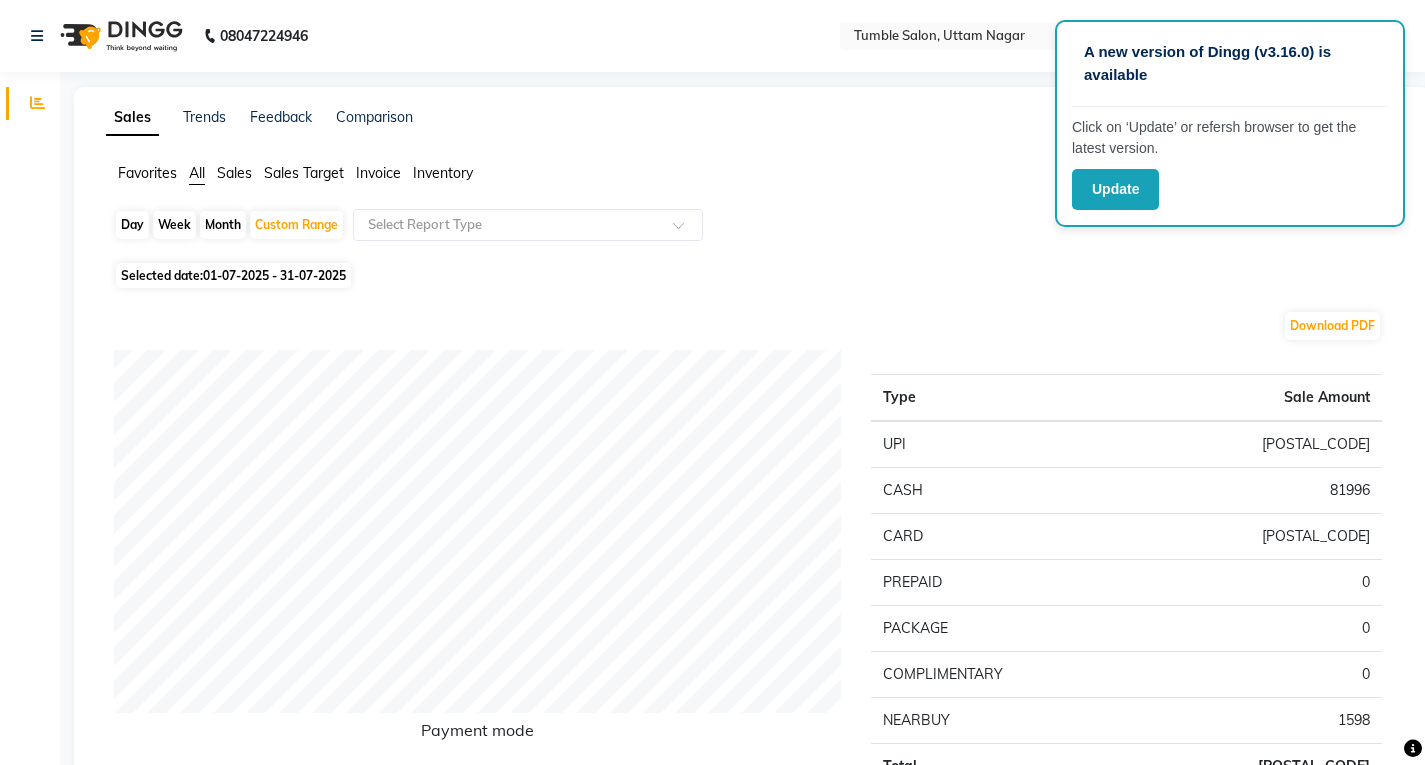 click on "Invoice" 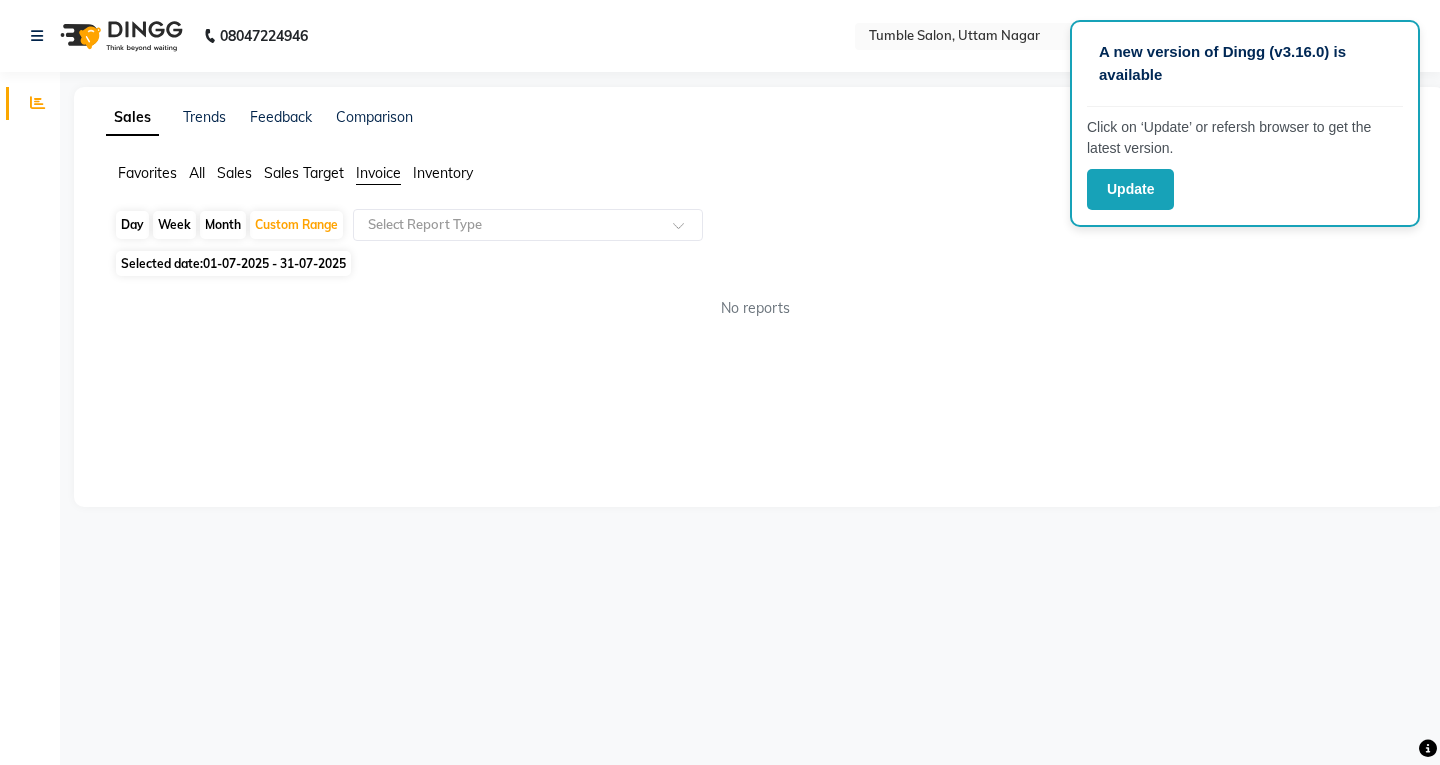 click on "Month" 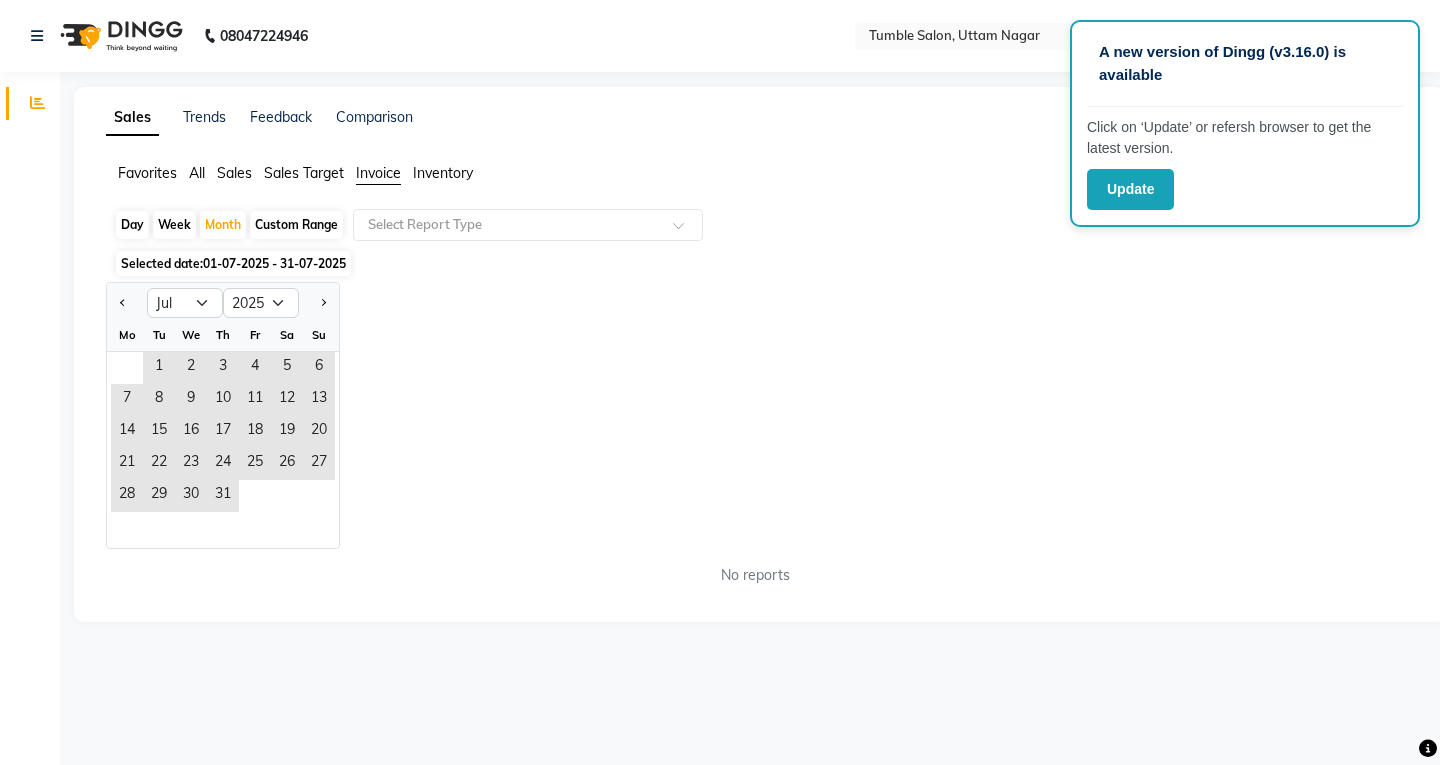 click on "Jan Feb Mar Apr May Jun Jul Aug Sep Oct Nov Dec 2015 2016 2017 2018 2019 2020 2021 2022 2023 2024 2025 2026 2027 2028 2029 2030 2031 2032 2033 2034 2035 Mo Tu We Th Fr Sa Su  1   2   3   4   5   6   7   8   9   10   11   12   13   14   15   16   17   18   19   20   21   22   23   24   25   26   27   28   29   30   31" 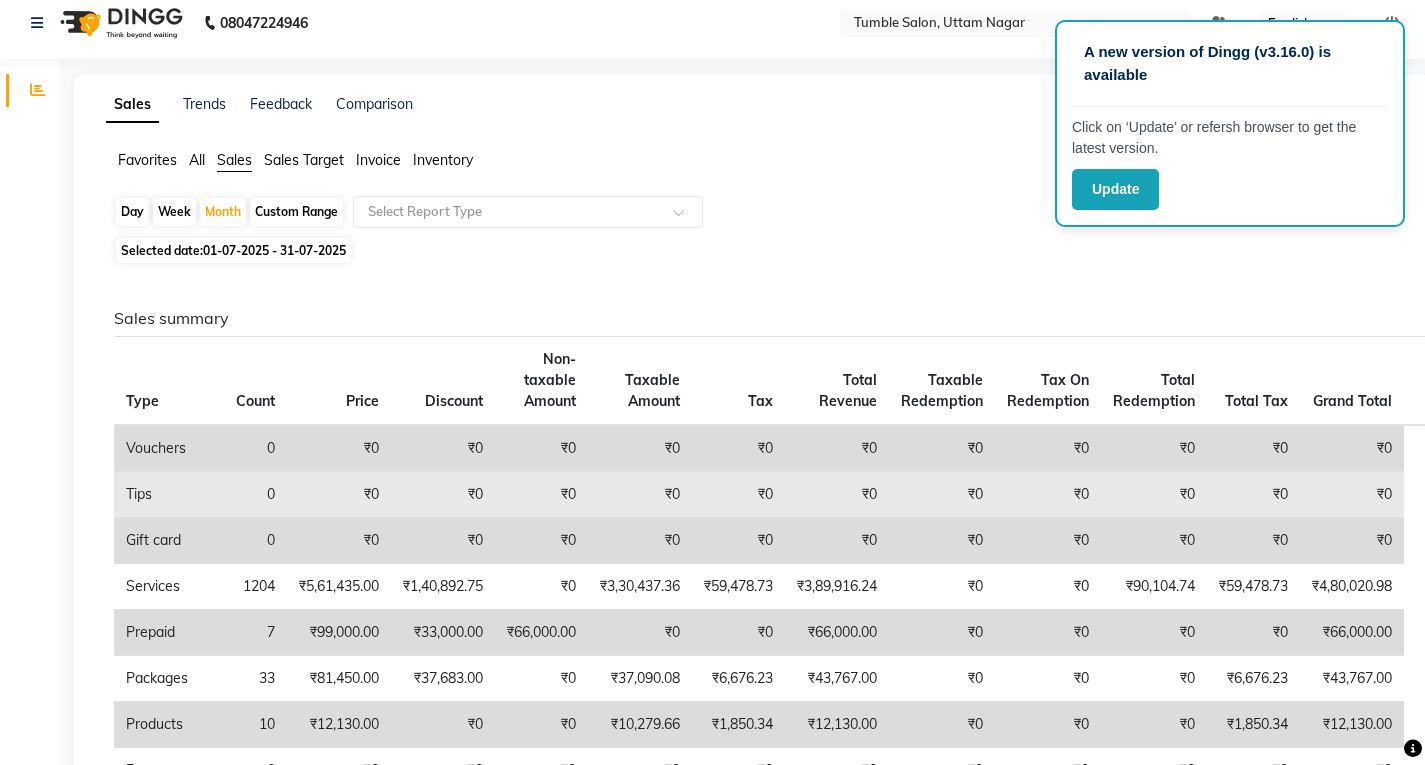 scroll, scrollTop: 0, scrollLeft: 0, axis: both 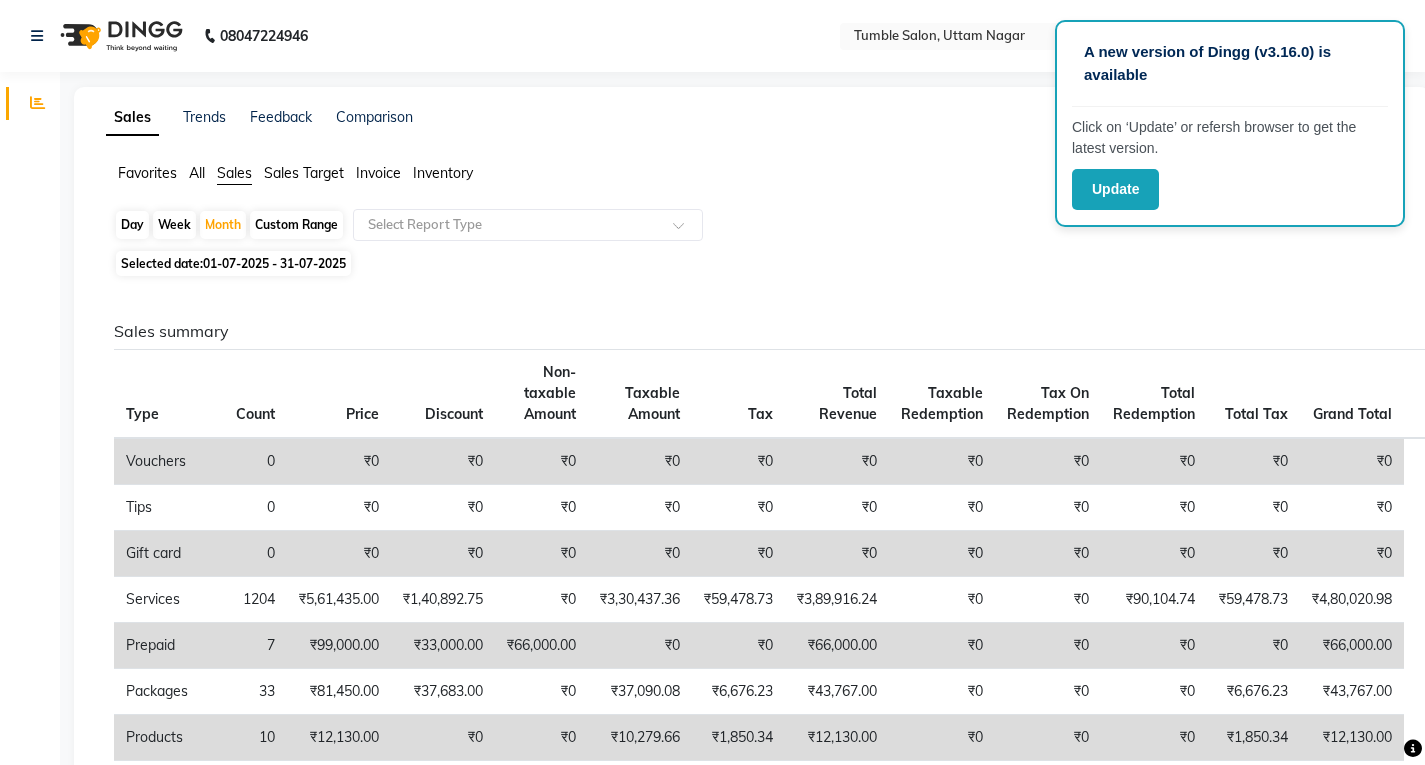 click on "Sales summary Type Count Price Discount Non-taxable Amount Taxable Amount Tax Total Revenue Taxable Redemption Tax On Redemption Total Redemption Total Tax Grand Total Vouchers 0 ₹0 ₹0 ₹0 ₹0 ₹0 ₹0 ₹0 ₹0 ₹0 ₹0 ₹0 Tips 0 ₹0 ₹0 ₹0 ₹0 ₹0 ₹0 ₹0 ₹0 ₹0 ₹0 ₹0 Gift card 0 ₹0 ₹0 ₹0 ₹0 ₹0 ₹0 ₹0 ₹0 ₹0 ₹0 ₹0 Services 1204 ₹5,61,435.00 ₹1,40,892.75 ₹0 ₹3,30,437.36 ₹59,478.73 ₹3,89,916.24 ₹0 ₹0 ₹90,104.74 ₹59,478.73 ₹4,80,020.98 Prepaid 7 ₹99,000.00 ₹33,000.00 ₹66,000.00 ₹0 ₹0 ₹66,000.00 ₹0 ₹0 ₹0 ₹0 ₹66,000.00 Packages 33 ₹81,450.00 ₹37,683.00 ₹0 ₹37,090.08 ₹6,676.23 ₹43,767.00 ₹0 ₹0 ₹0 ₹6,676.23 ₹43,767.00 Products 10 ₹12,130.00 ₹0 ₹0 ₹10,279.66 ₹1,850.34 ₹12,130.00 ₹0 ₹0 ₹0 ₹1,850.34 ₹12,130.00 Fee 0 ₹0 ₹0 ₹0 ₹0 ₹0 ₹0 ₹0 ₹0 ₹0 ₹0 ₹0 Memberships 11 ₹0 ₹0 ₹0 ₹0 ₹0 ₹0 ₹0 ₹0 ₹0 ₹0 ₹0 Payment mode Payment Mode Count Total 6" 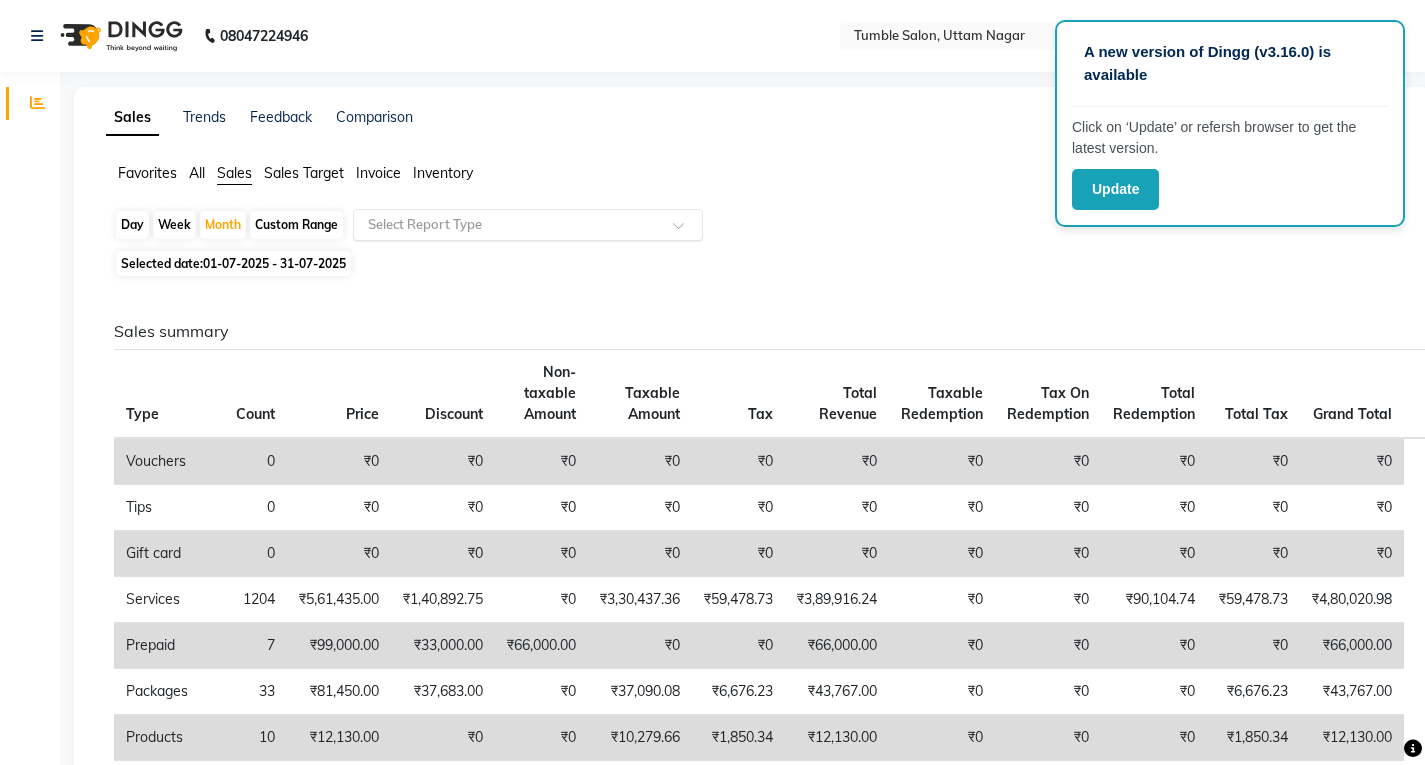 click 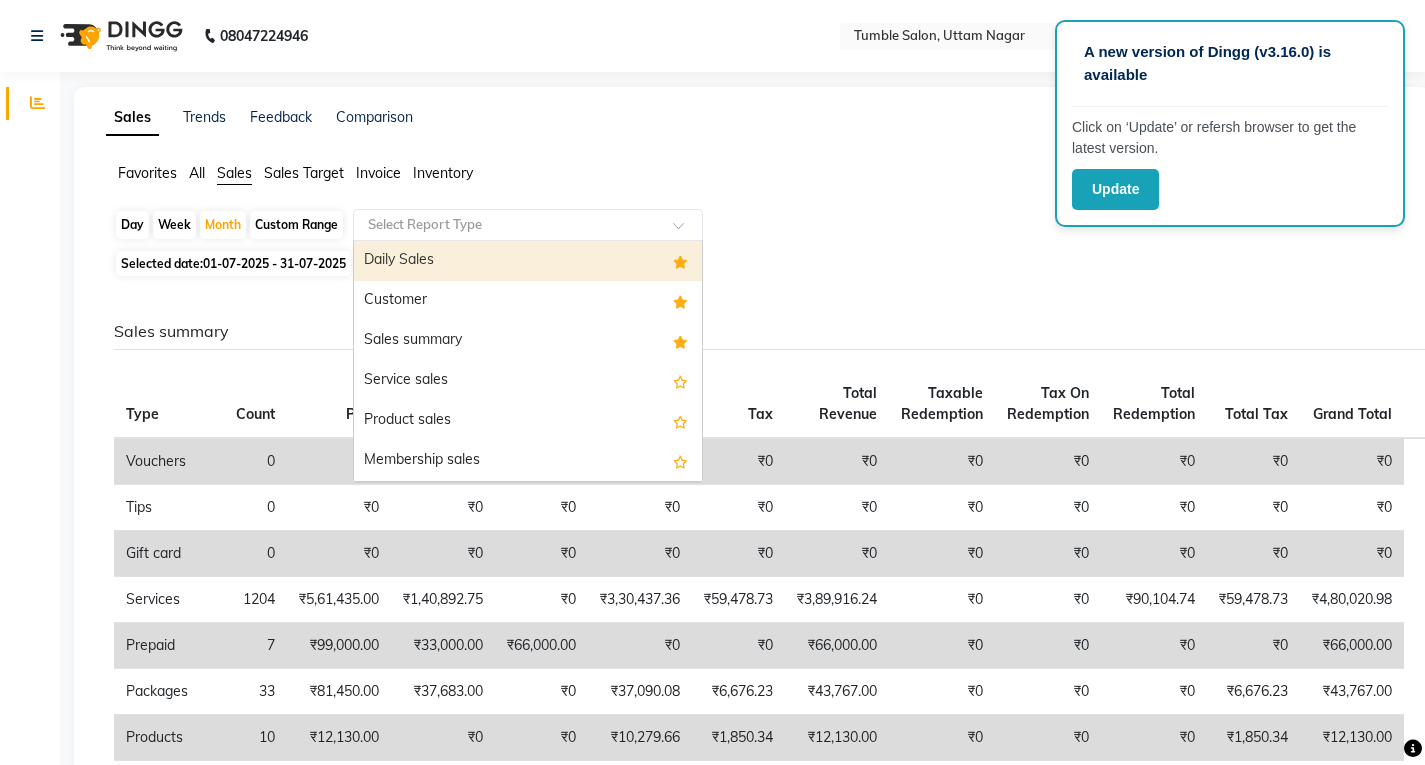 click on "Daily Sales" at bounding box center (528, 261) 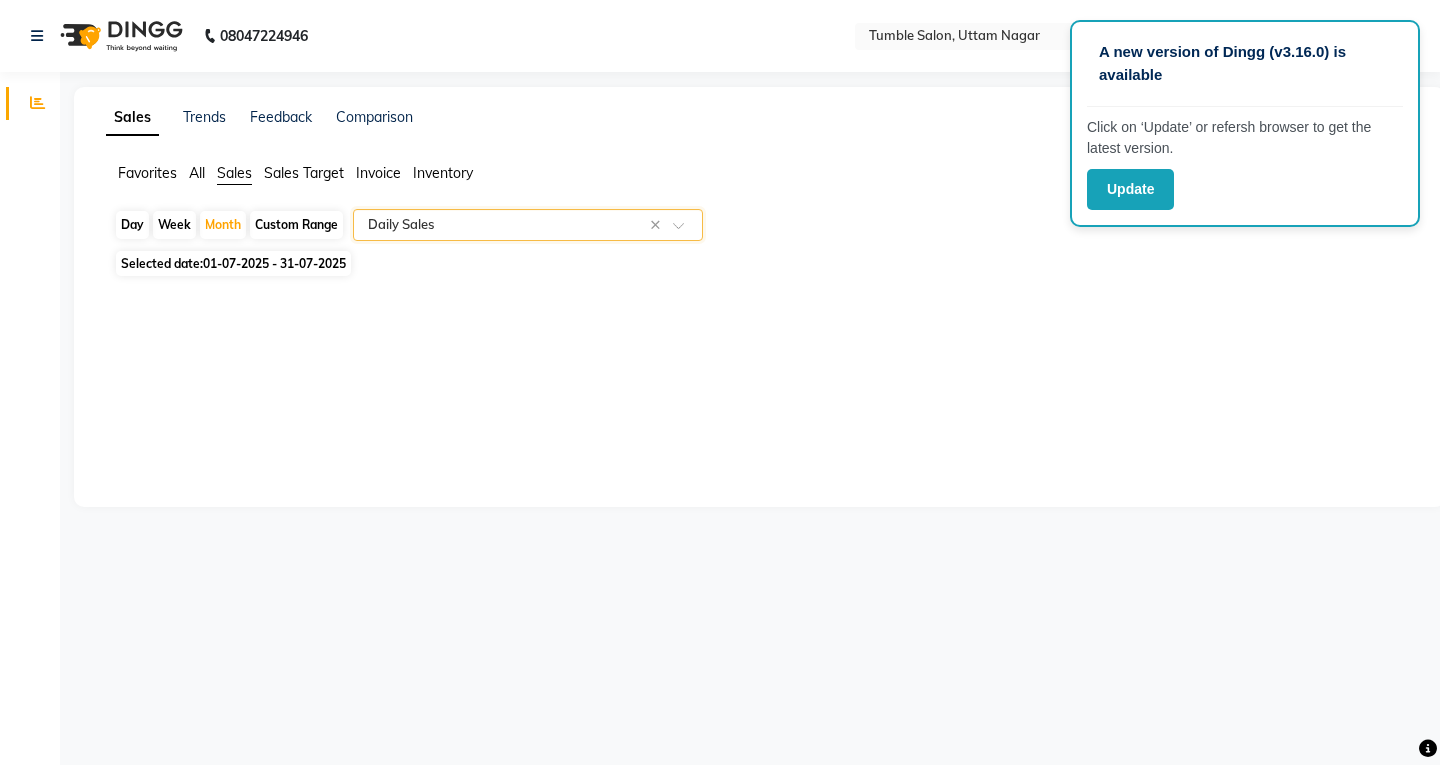 select on "full_report" 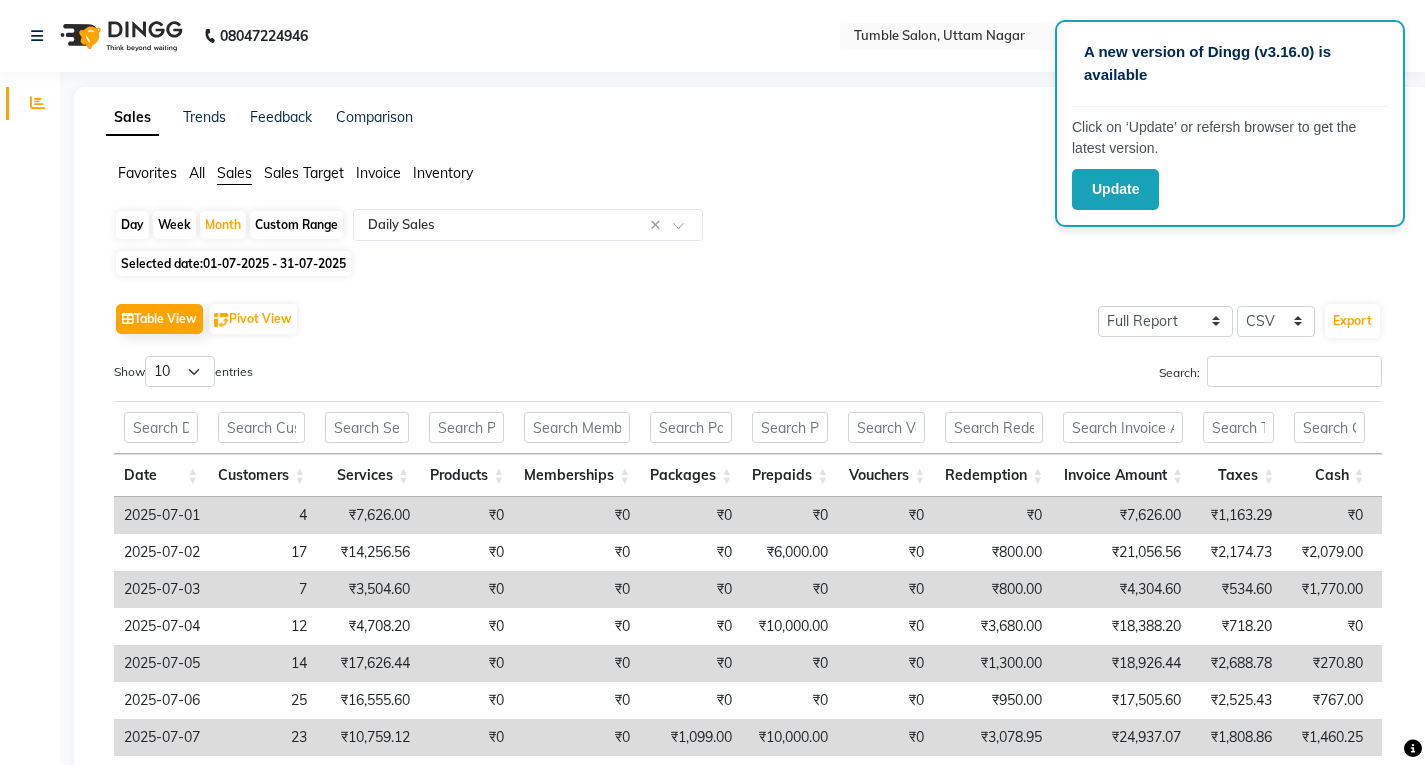click on "Custom Range" 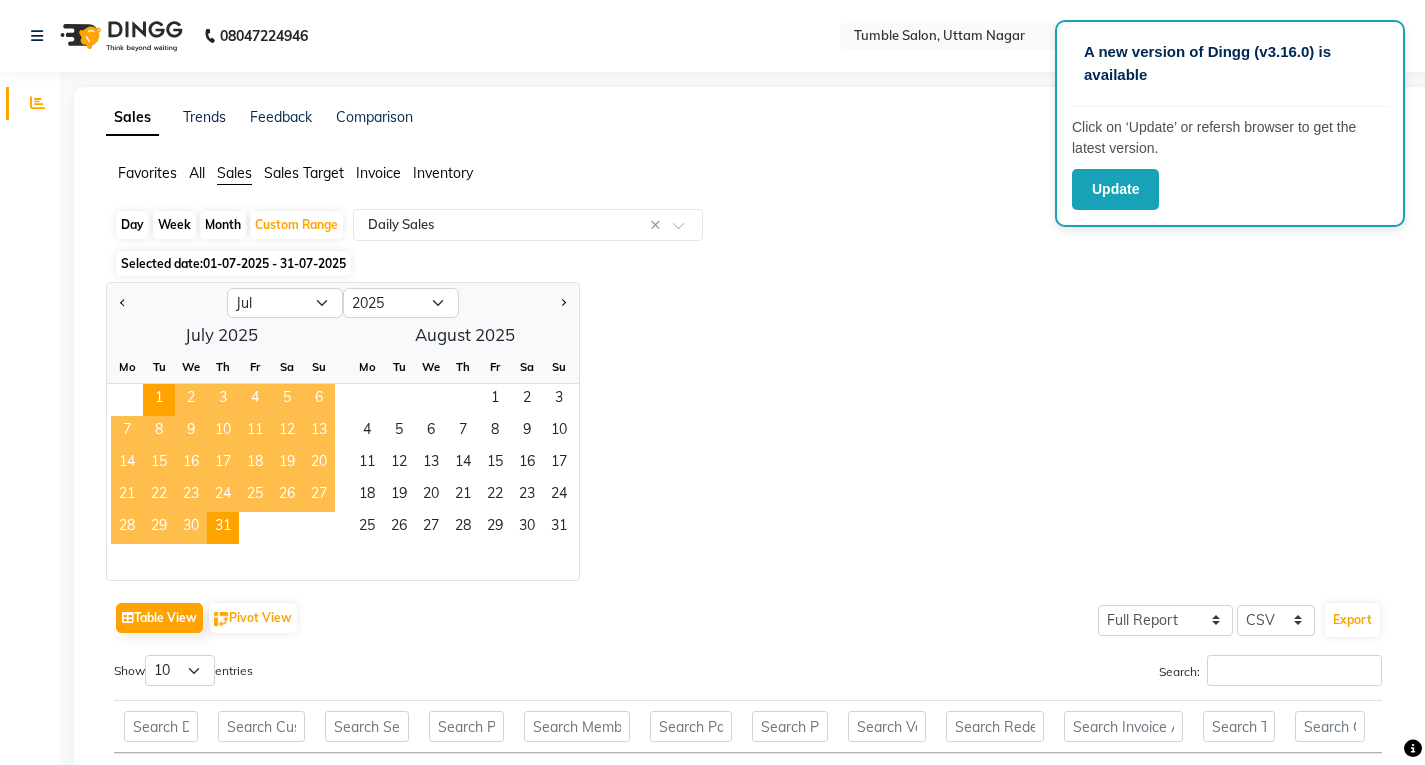 click on "Invoice" 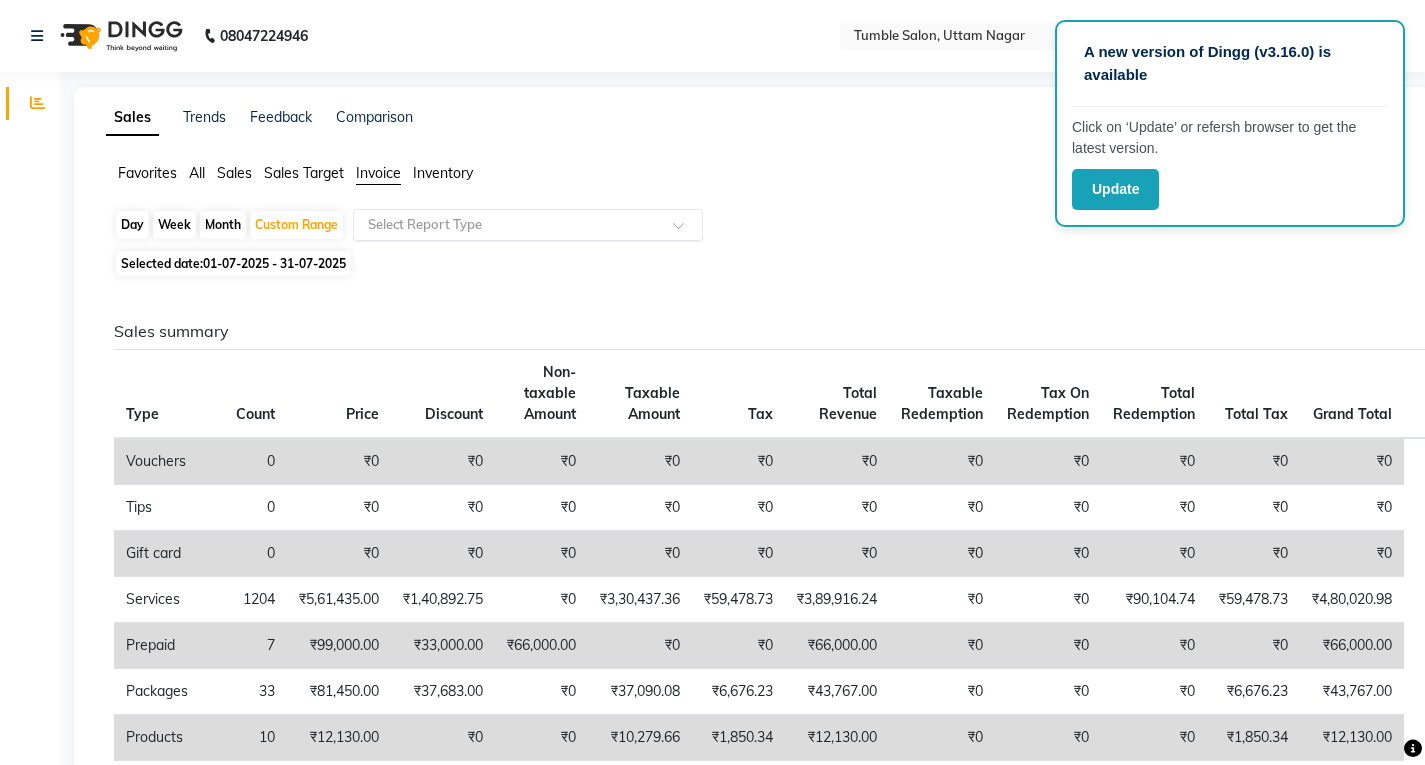 click 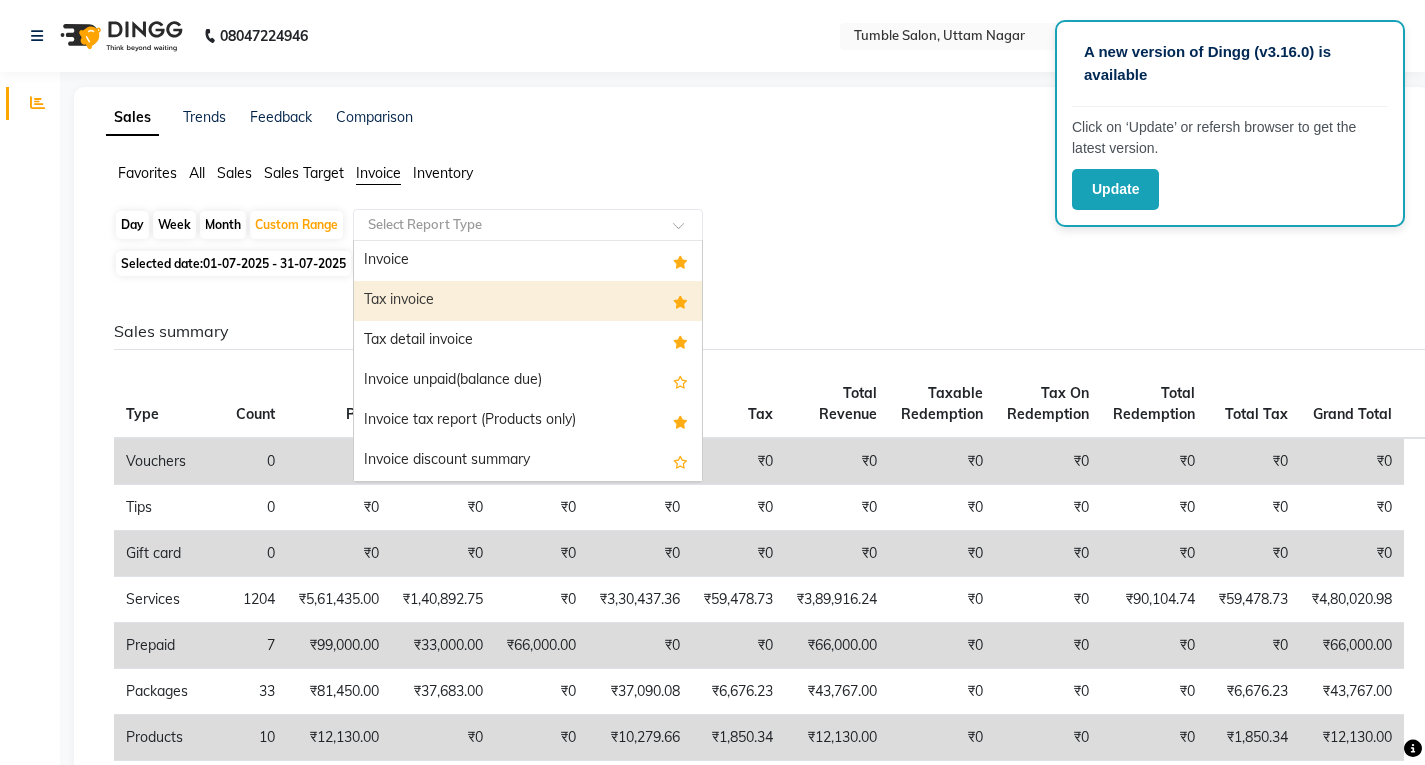 click on "Tax invoice" at bounding box center (528, 301) 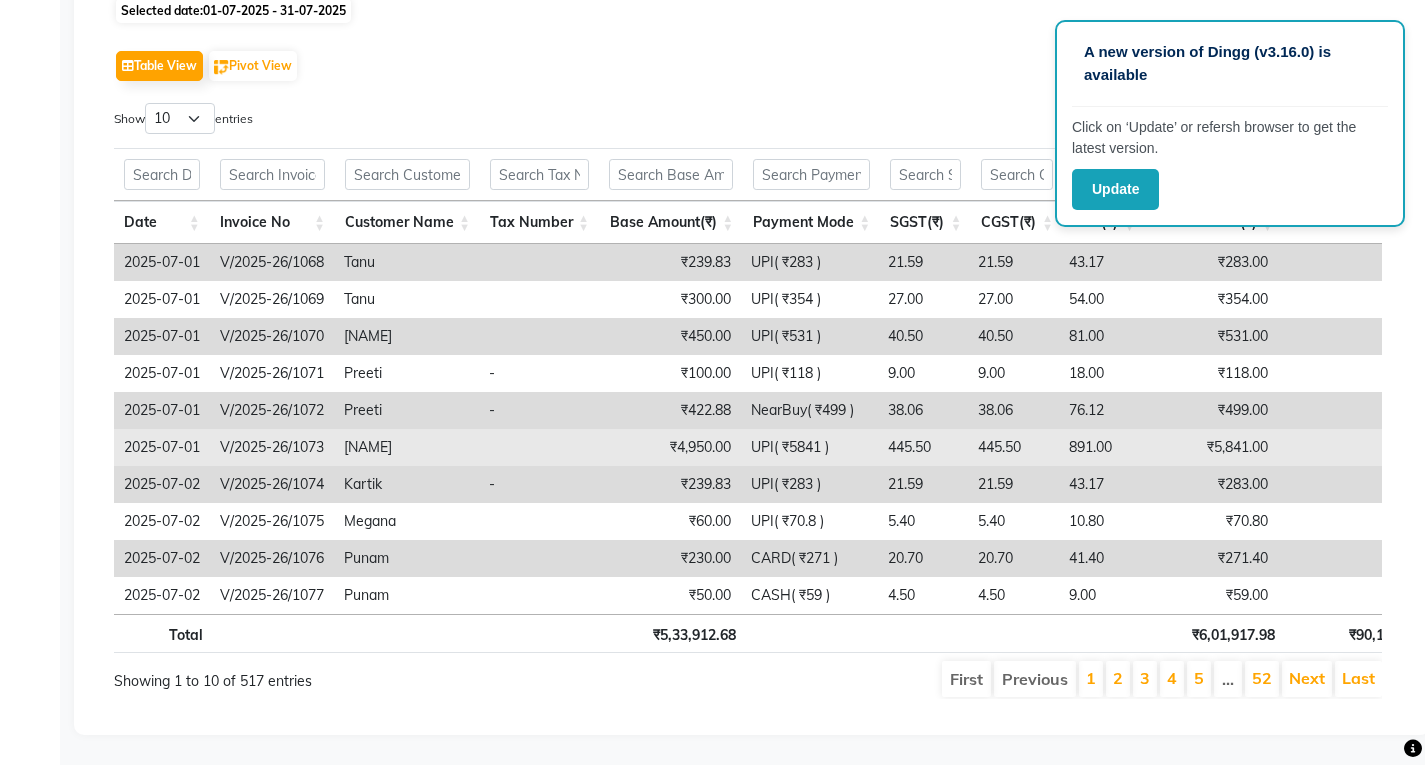 scroll, scrollTop: 283, scrollLeft: 0, axis: vertical 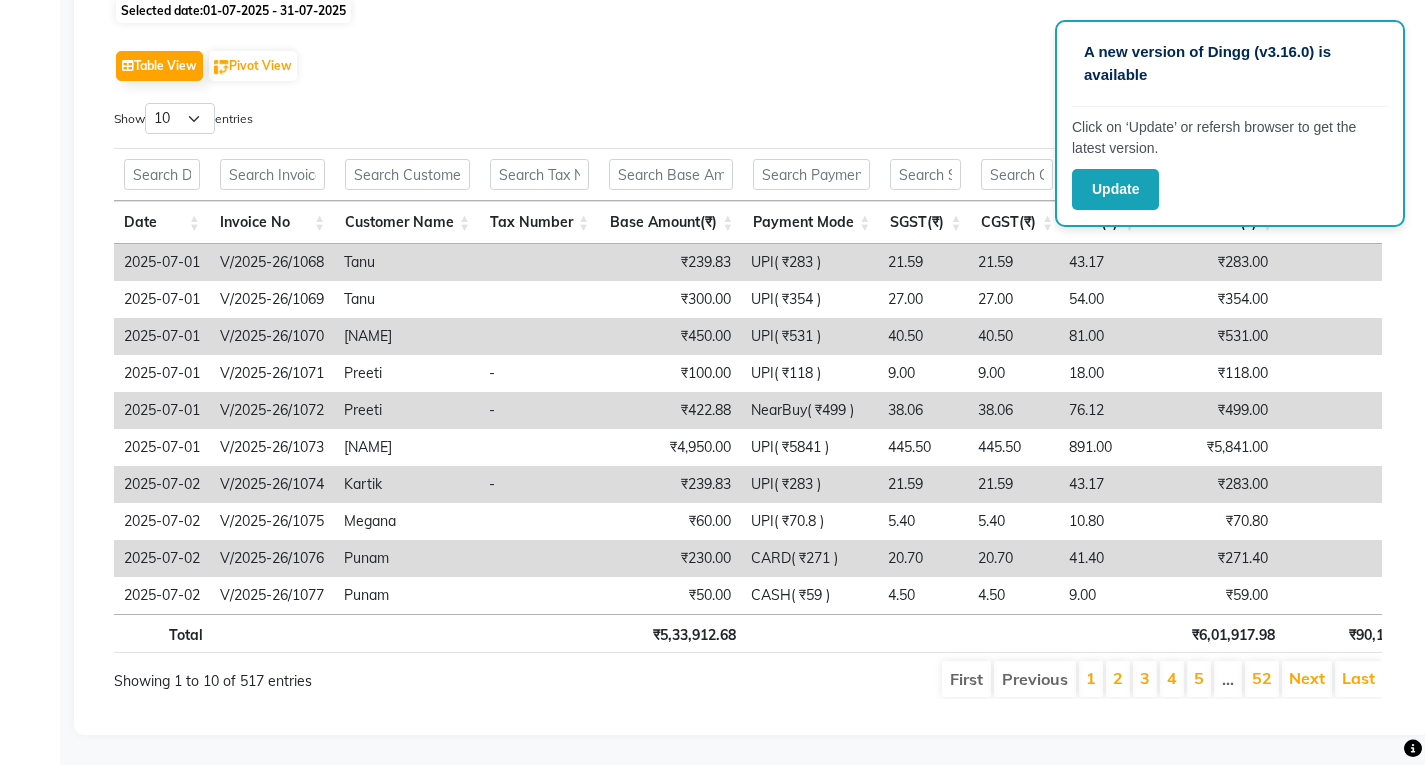 click on "Sales Trends Feedback Comparison Generate Report Favorites All Sales Sales Target Invoice Inventory Day Week Month Custom Range Select Report Type × Tax invoice × Selected date: 01-07-2025 - 31-07-2025 Table View Pivot View Select Full Report Filtered Report Select CSV PDF Export Show 10 25 50 100 entries Search: Date Invoice No Customer Name Tax Number Base Amount(₹) Payment Mode SGST(₹) CGST(₹) GST(₹) Invoice Total(₹) Total Redeem(₹) Date Invoice No Customer Name Tax Number Base Amount(₹) Payment Mode SGST(₹) CGST(₹) GST(₹) Invoice Total(₹) Total Redeem(₹) Total ₹5,33,912.68 ₹6,01,917.98 ₹90,104.74 2025-07-01 V/2025-26/1068 [NAME] ₹239.83 UPI( ₹283 ) 21.59 21.59 43.17 ₹283.00 ₹0 2025-07-01 V/2025-26/1069 [NAME] ₹300.00 UPI( ₹354 ) 27.00 27.00 54.00 ₹354.00 ₹0 2025-07-01 V/2025-26/1070 [NAME] ₹450.00 UPI( ₹531 ) 40.50 40.50 81.00 ₹531.00 ₹0 2025-07-01 V/2025-26/1071 [NAME] - ₹100.00 UPI( ₹118 ) 9.00 9.00 18.00 ₹118.00 ₹0 -" 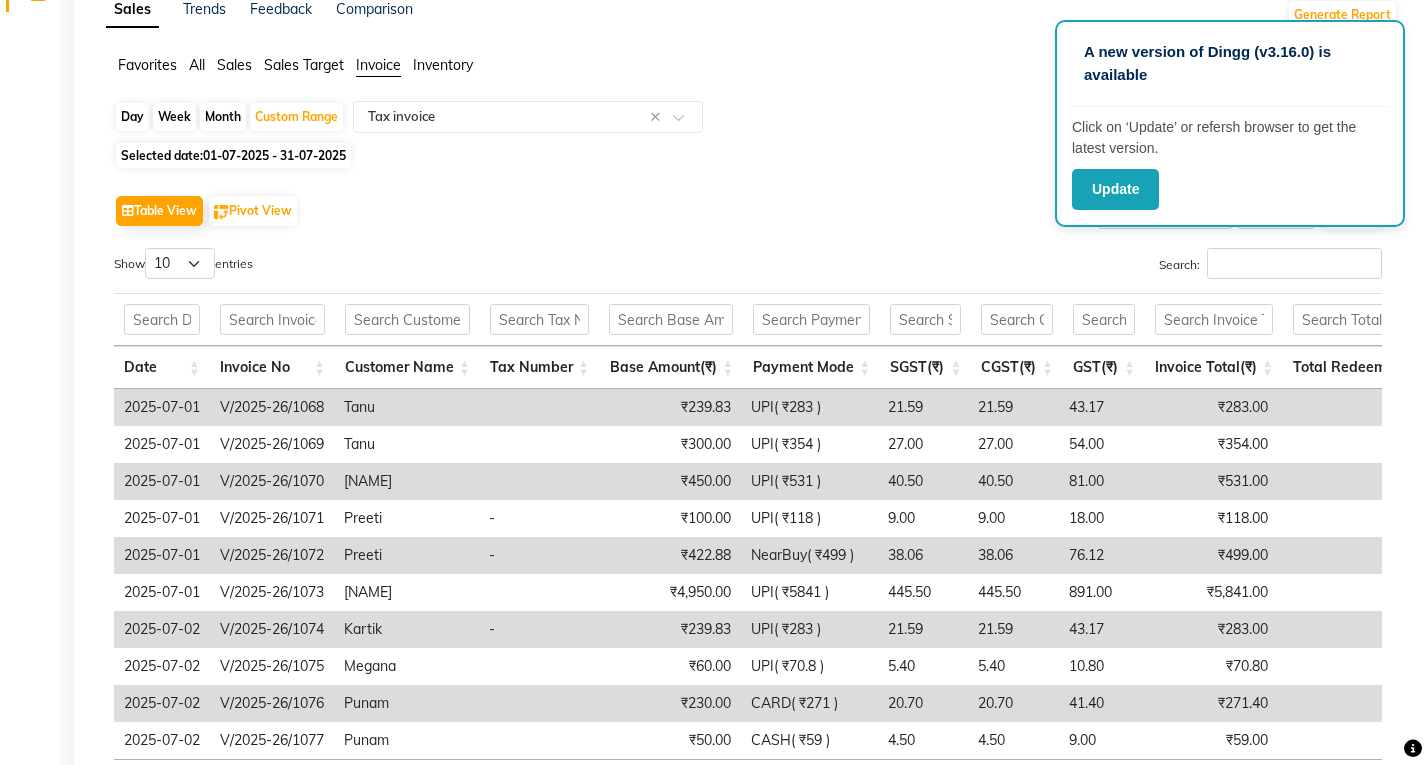 scroll, scrollTop: 0, scrollLeft: 0, axis: both 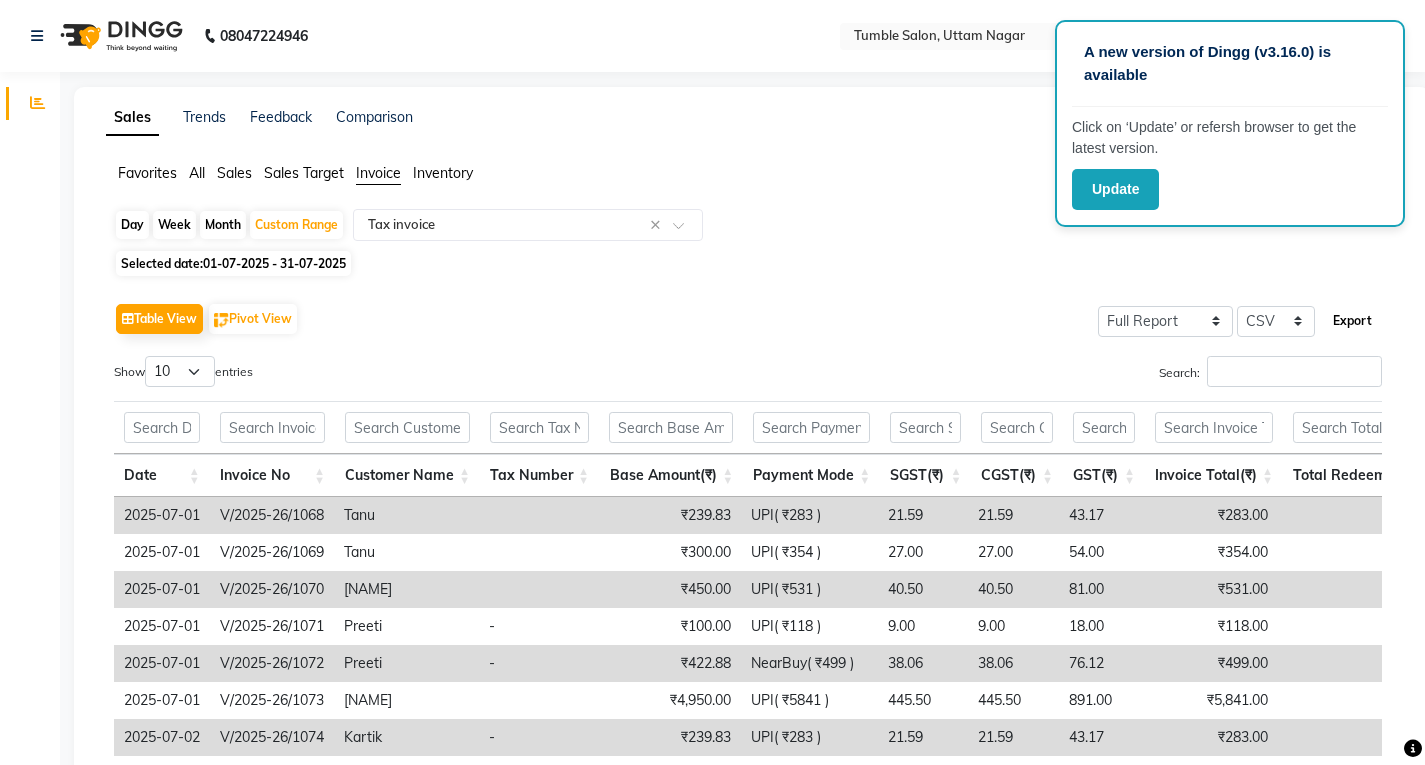 click on "Export" 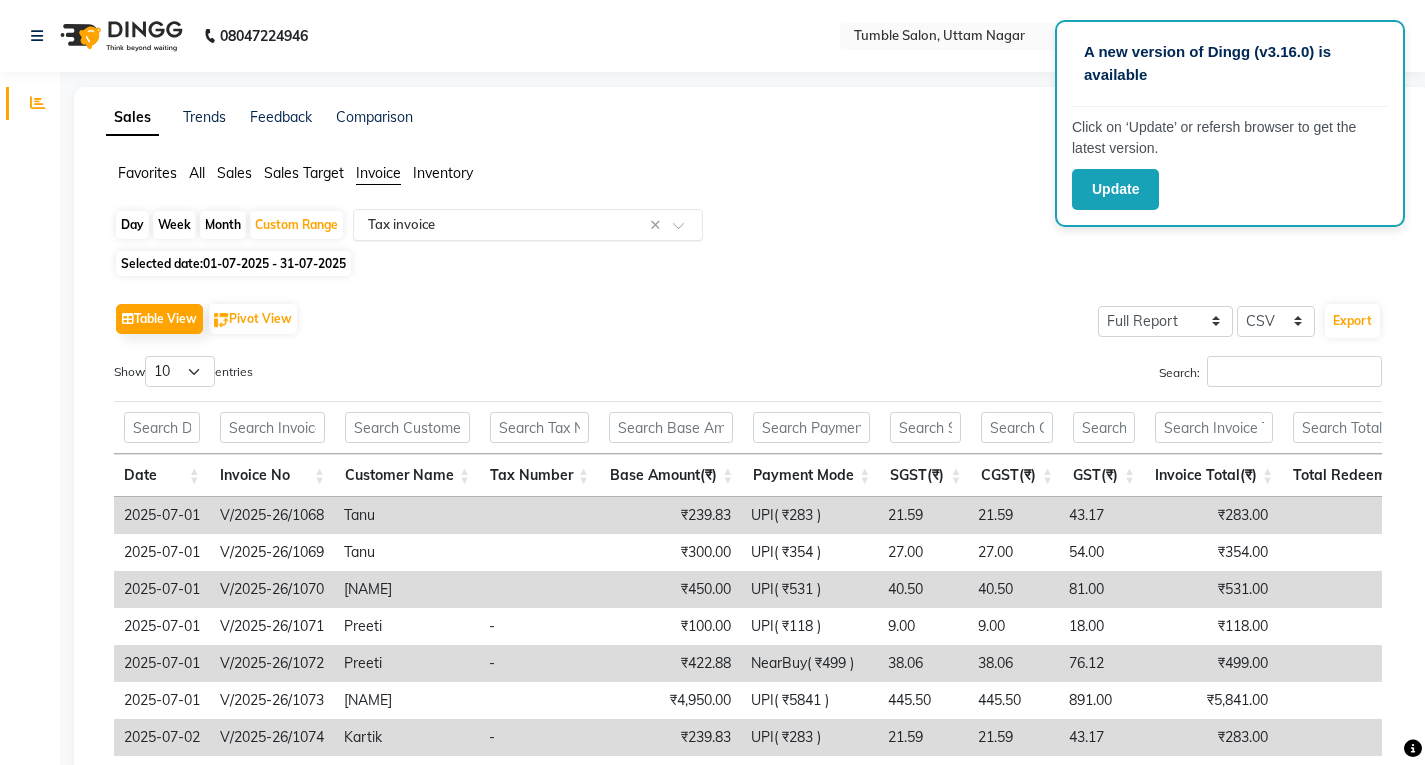 click 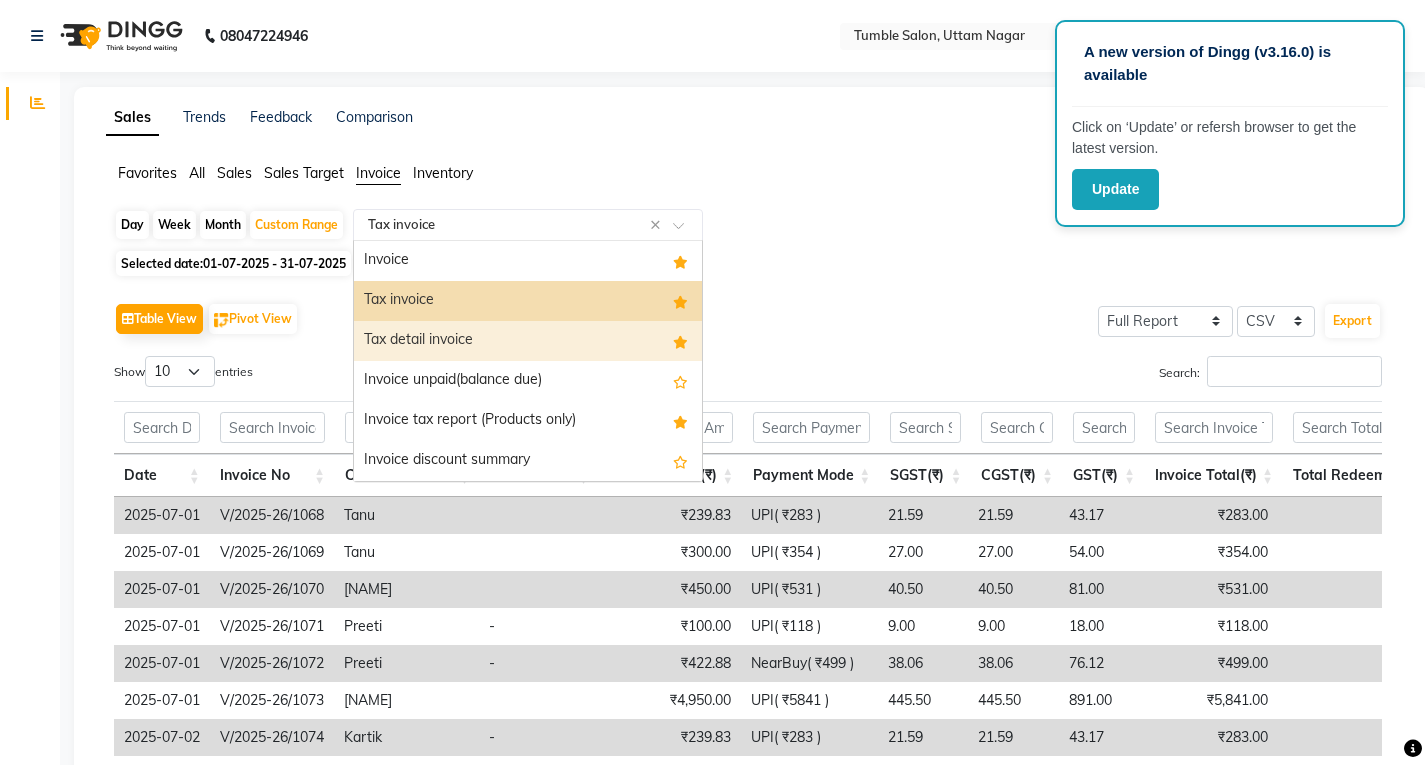click on "Tax detail invoice" at bounding box center (528, 341) 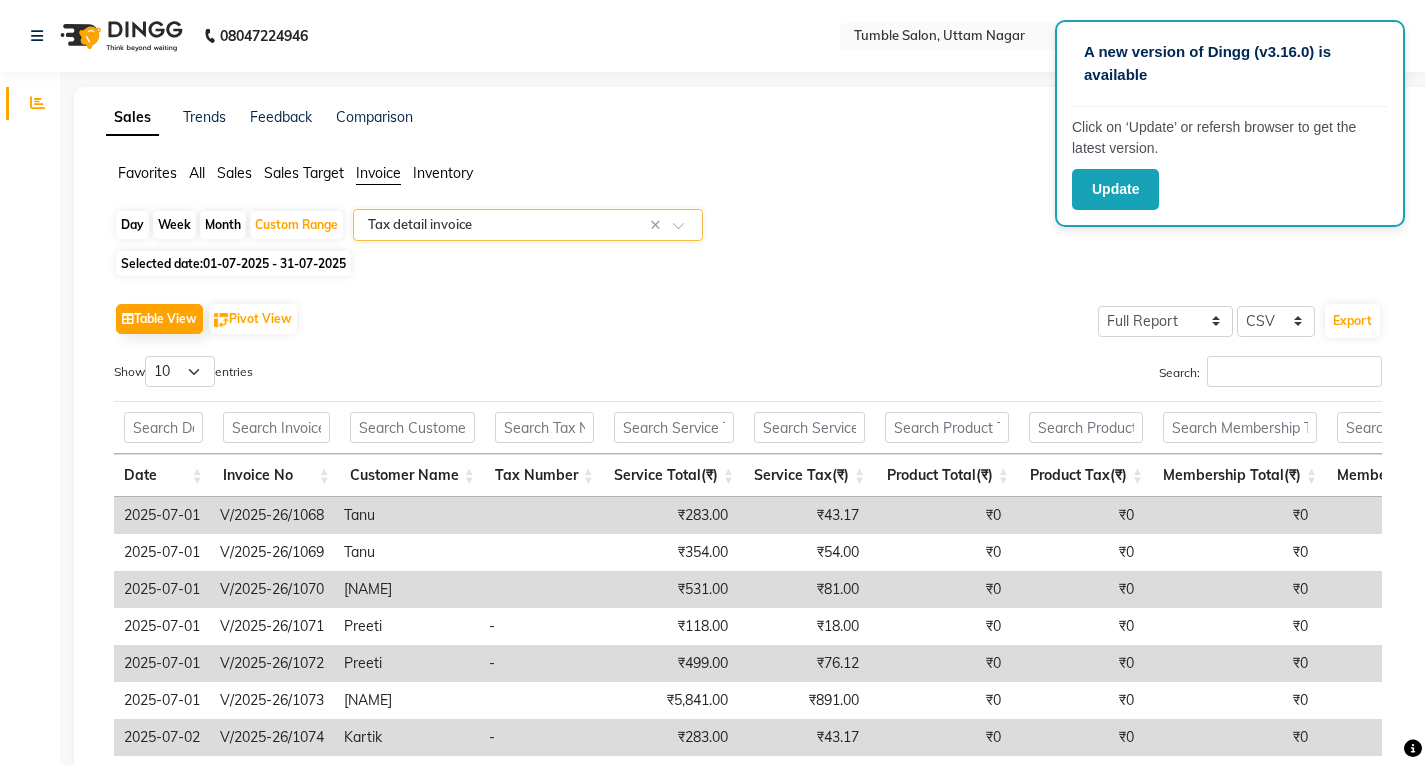 click on "Select Report Type × Tax detail invoice ×" 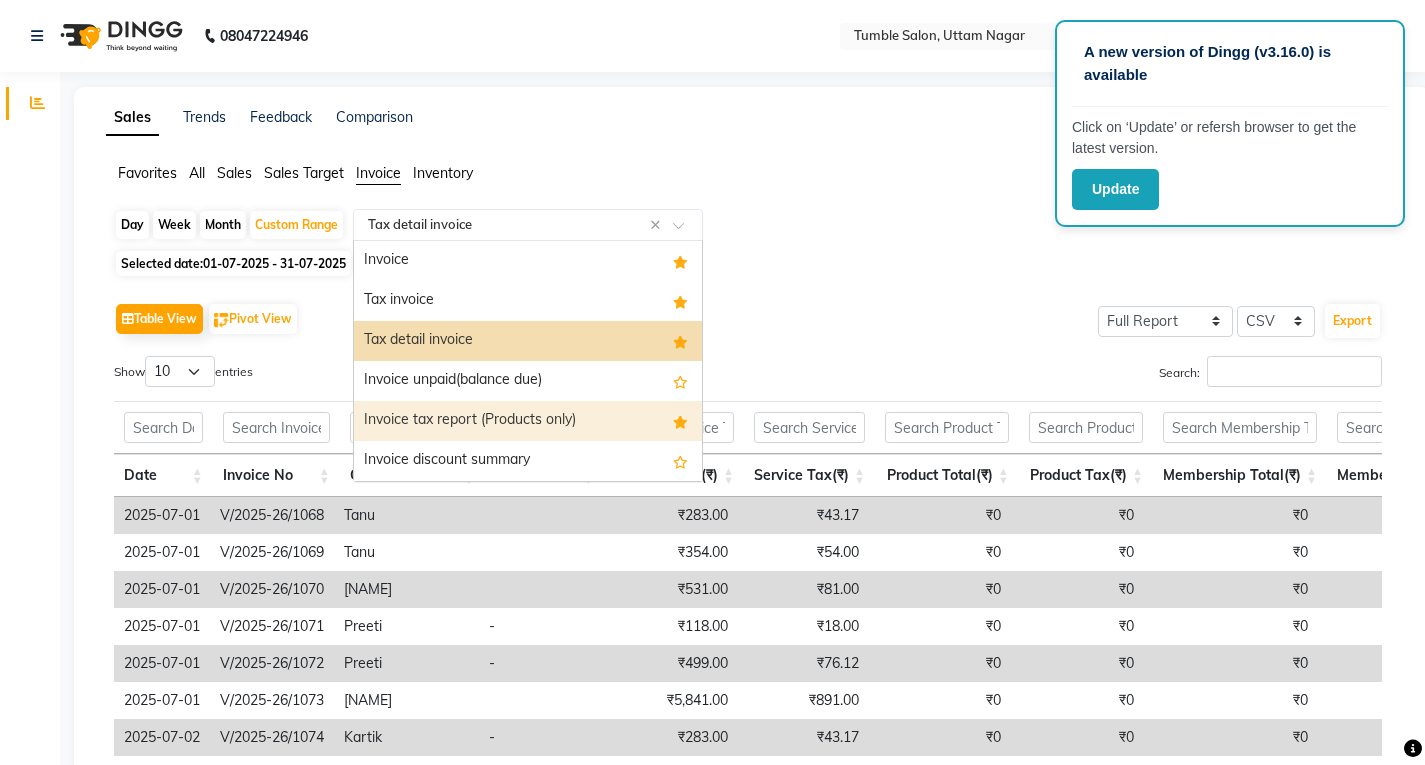 click on "Invoice tax report (Products only)" at bounding box center (528, 421) 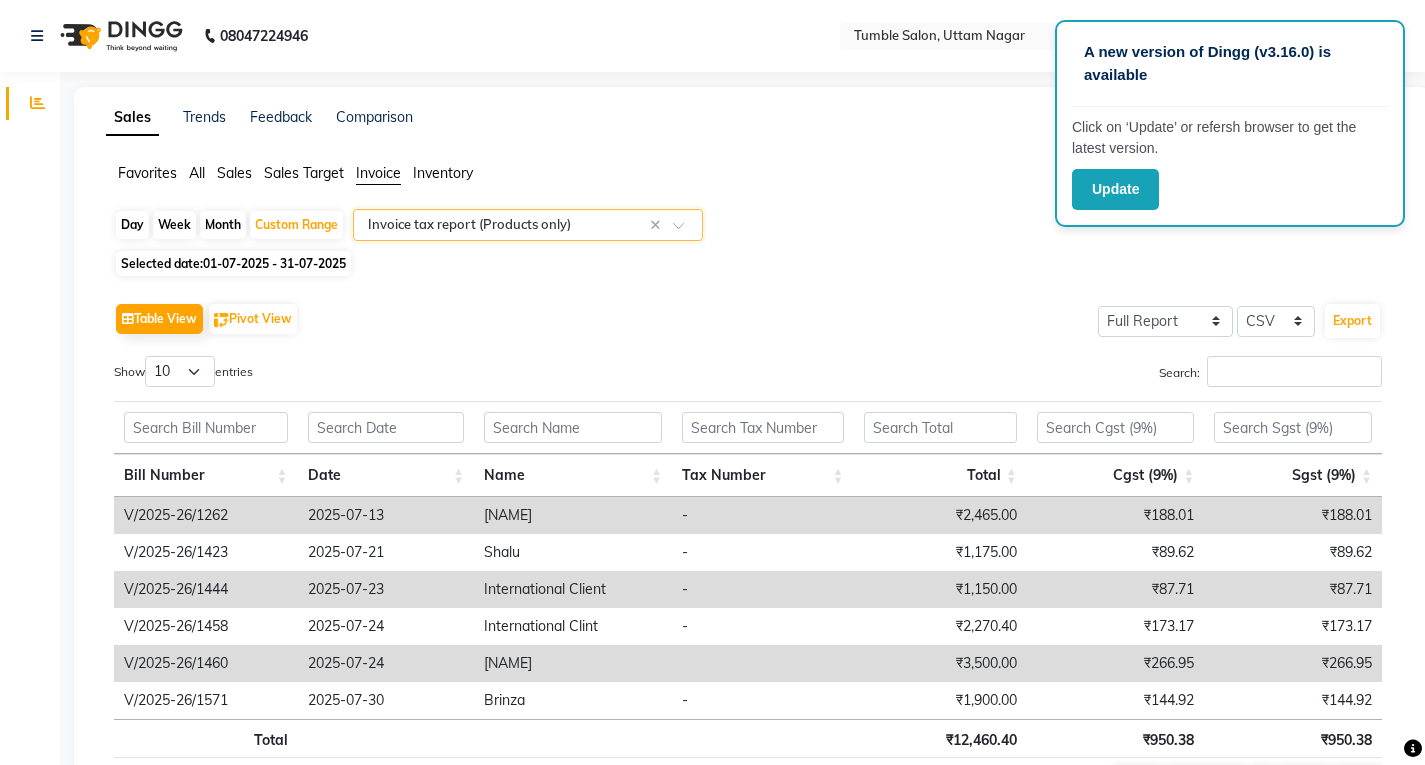 click 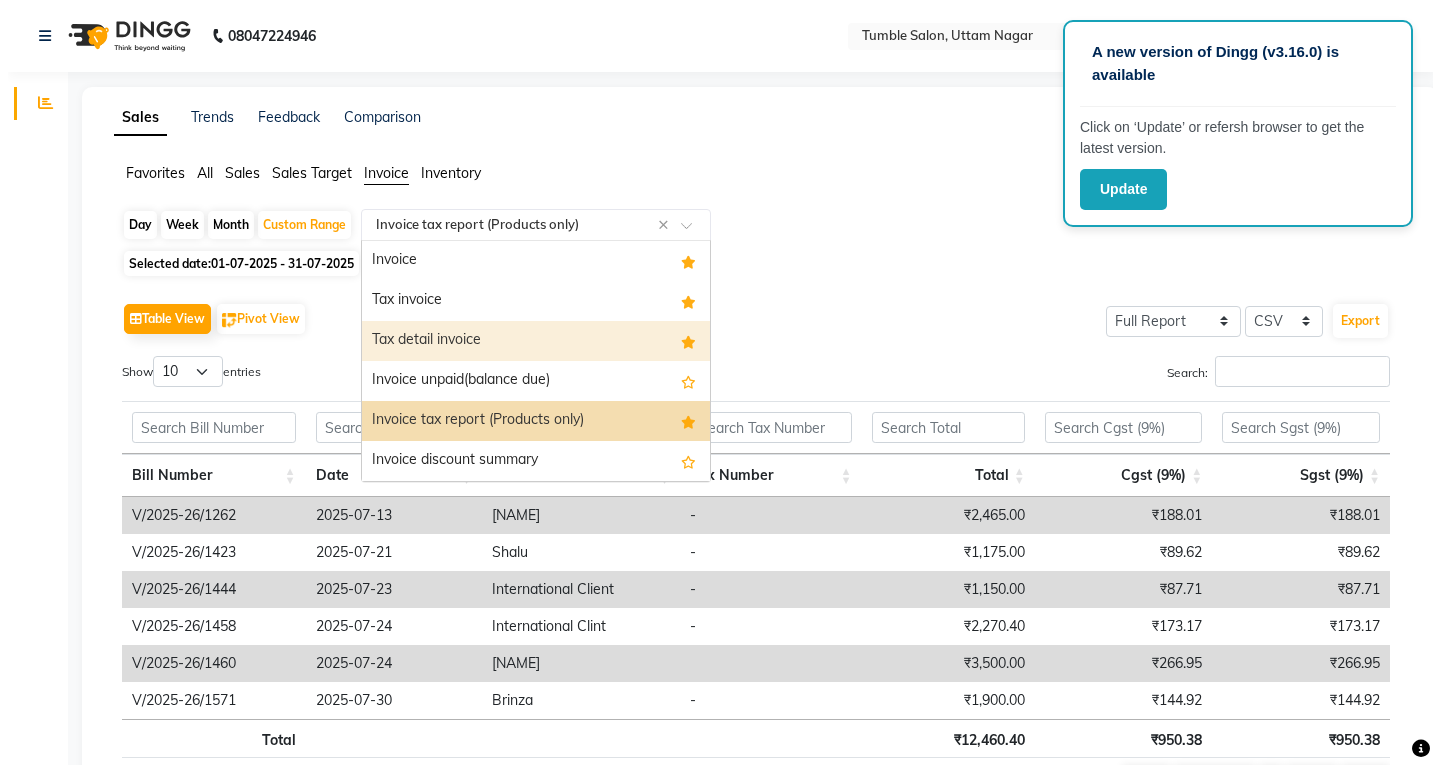 scroll, scrollTop: 100, scrollLeft: 0, axis: vertical 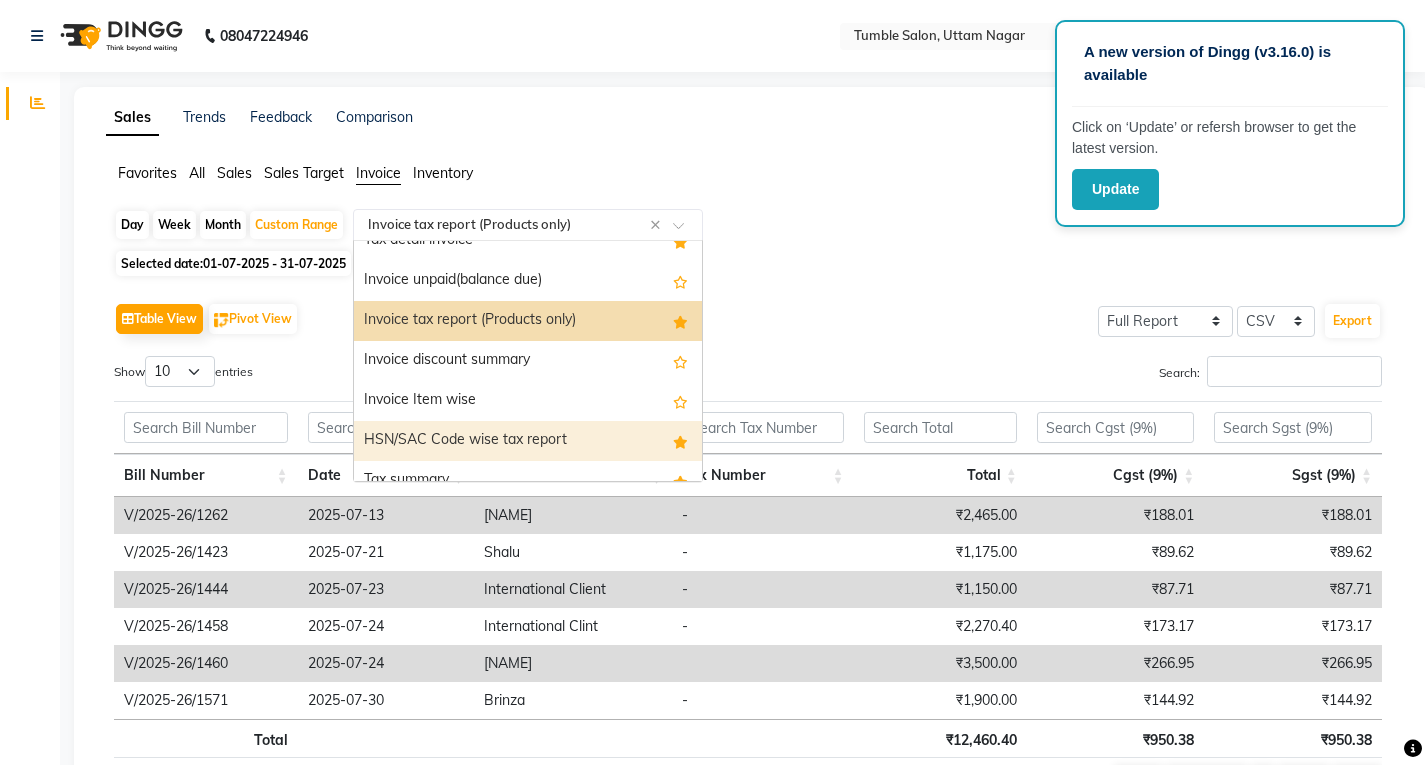 click on "HSN/SAC Code wise tax report" at bounding box center [528, 441] 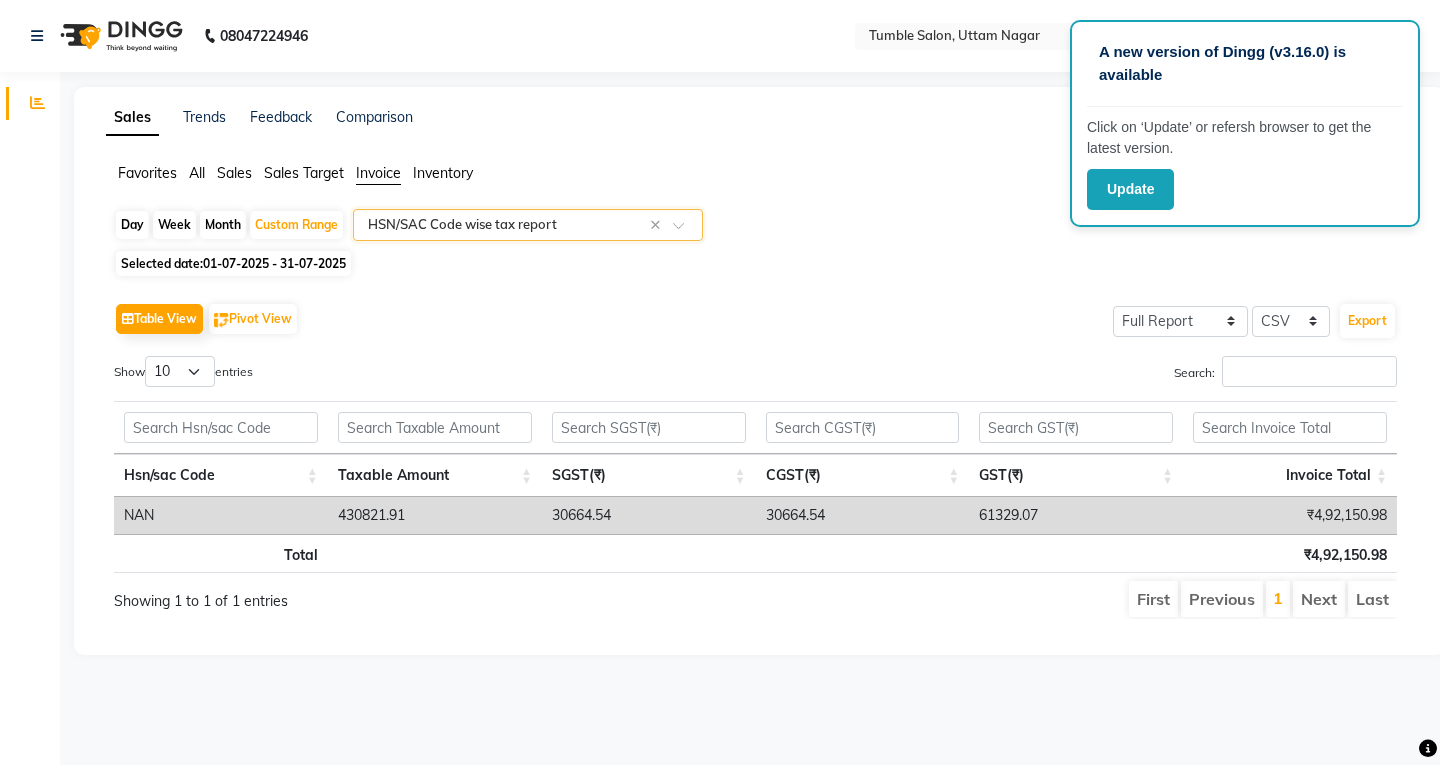 click 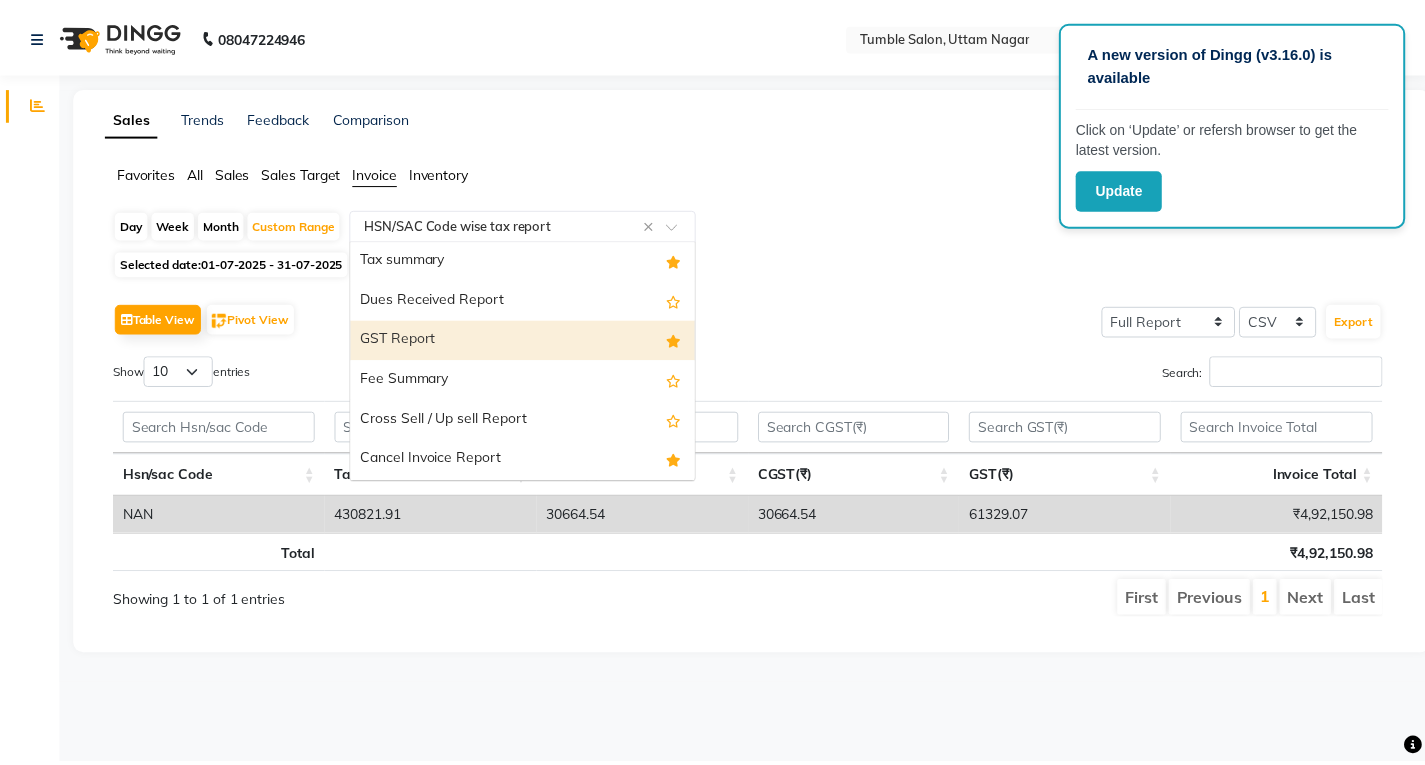 scroll, scrollTop: 360, scrollLeft: 0, axis: vertical 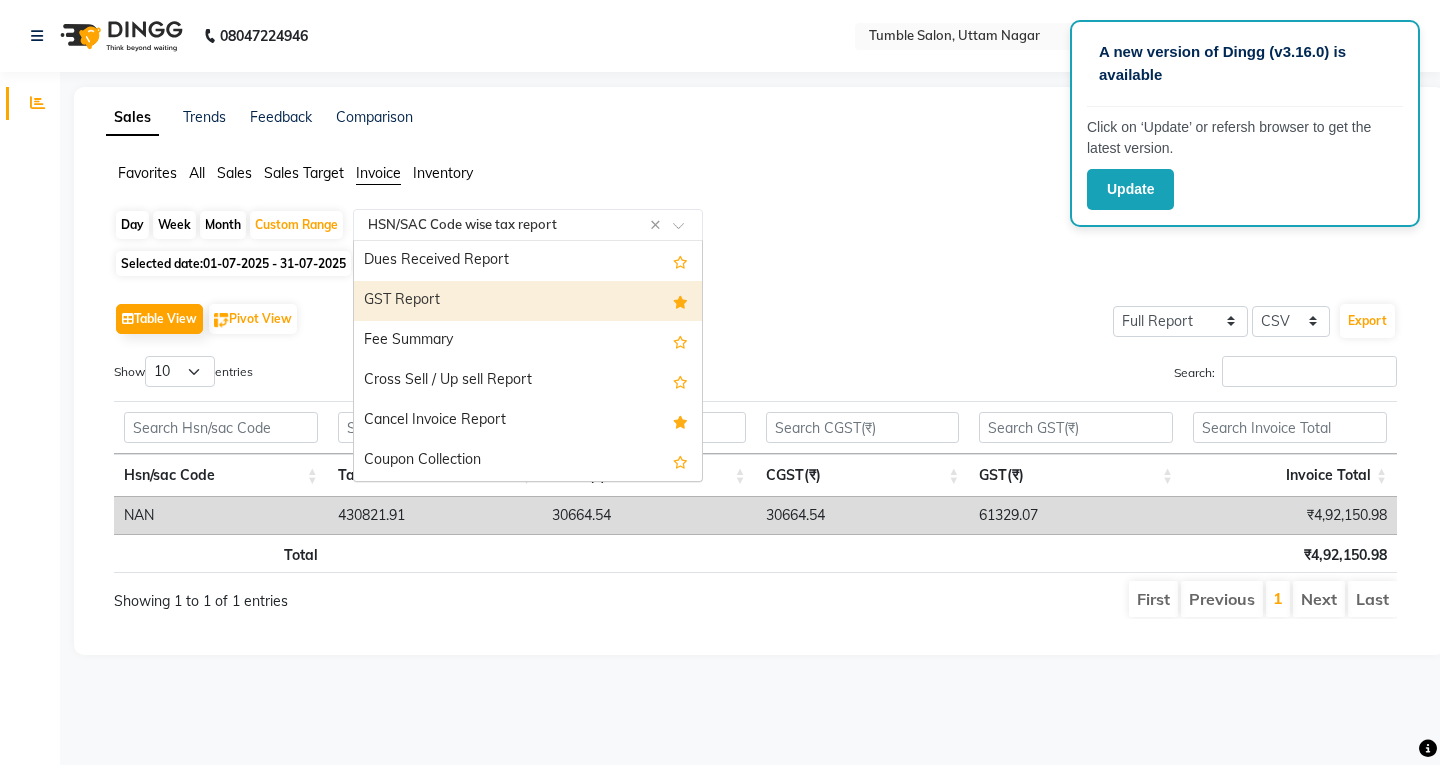 click on "GST Report" at bounding box center (528, 301) 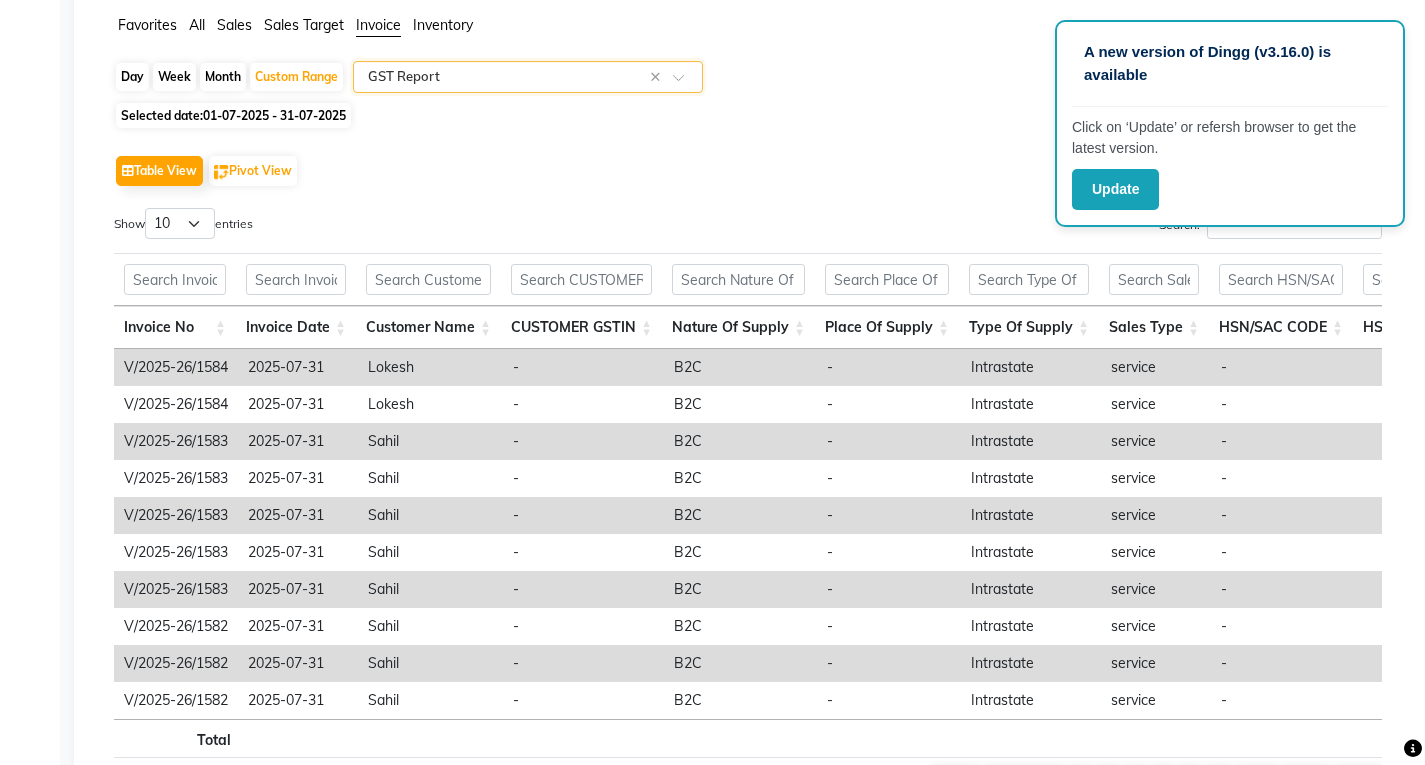 scroll, scrollTop: 0, scrollLeft: 0, axis: both 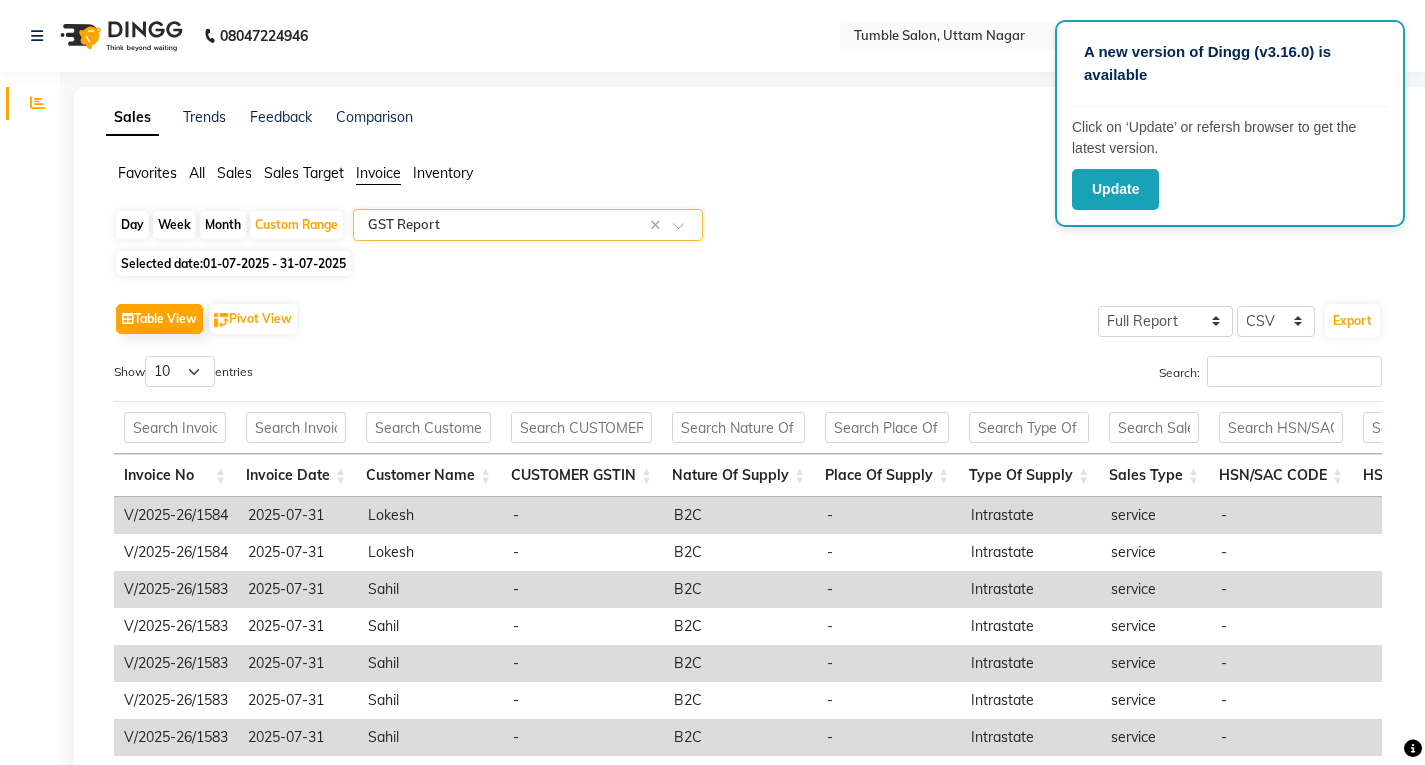 click 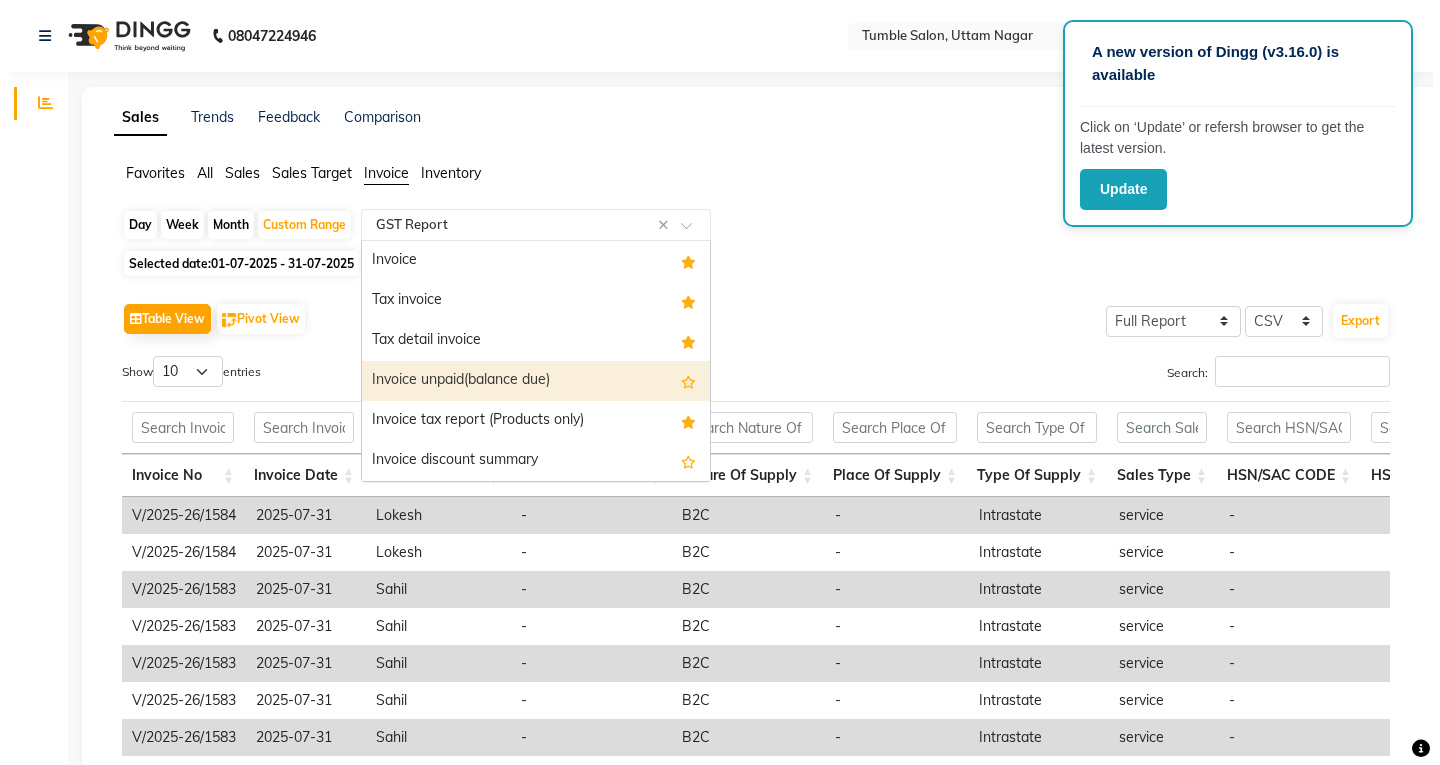 scroll, scrollTop: 200, scrollLeft: 0, axis: vertical 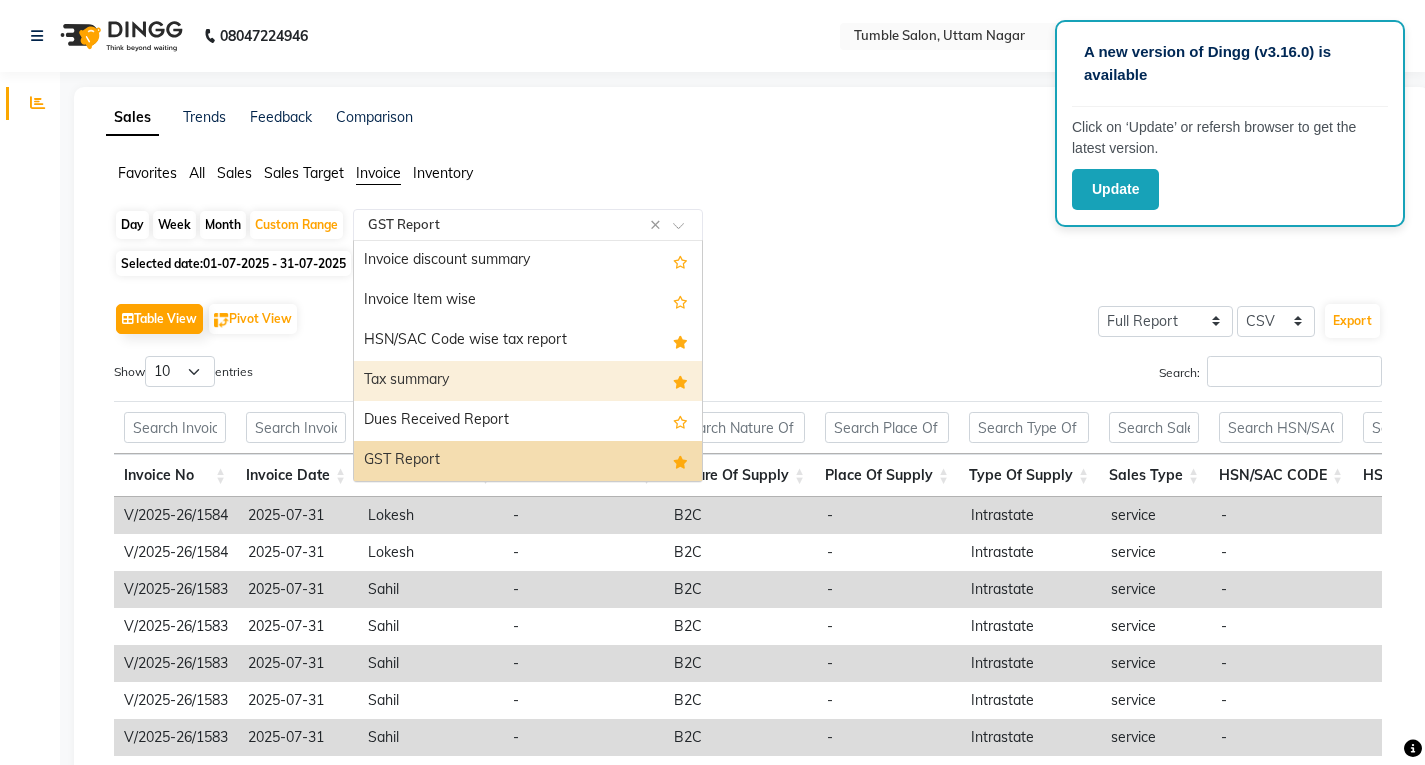 click on "Tax summary" at bounding box center [528, 381] 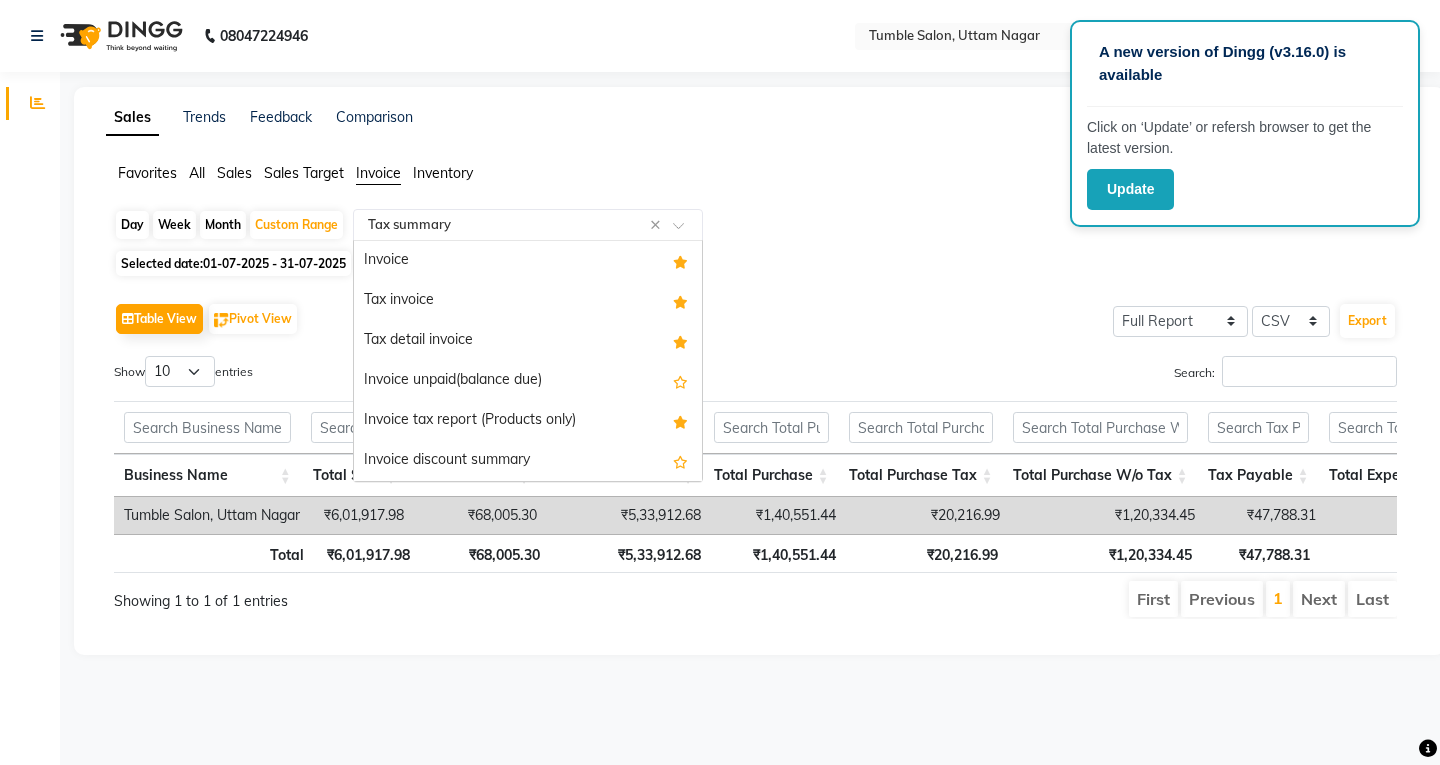 click on "Sales summary Type ×" 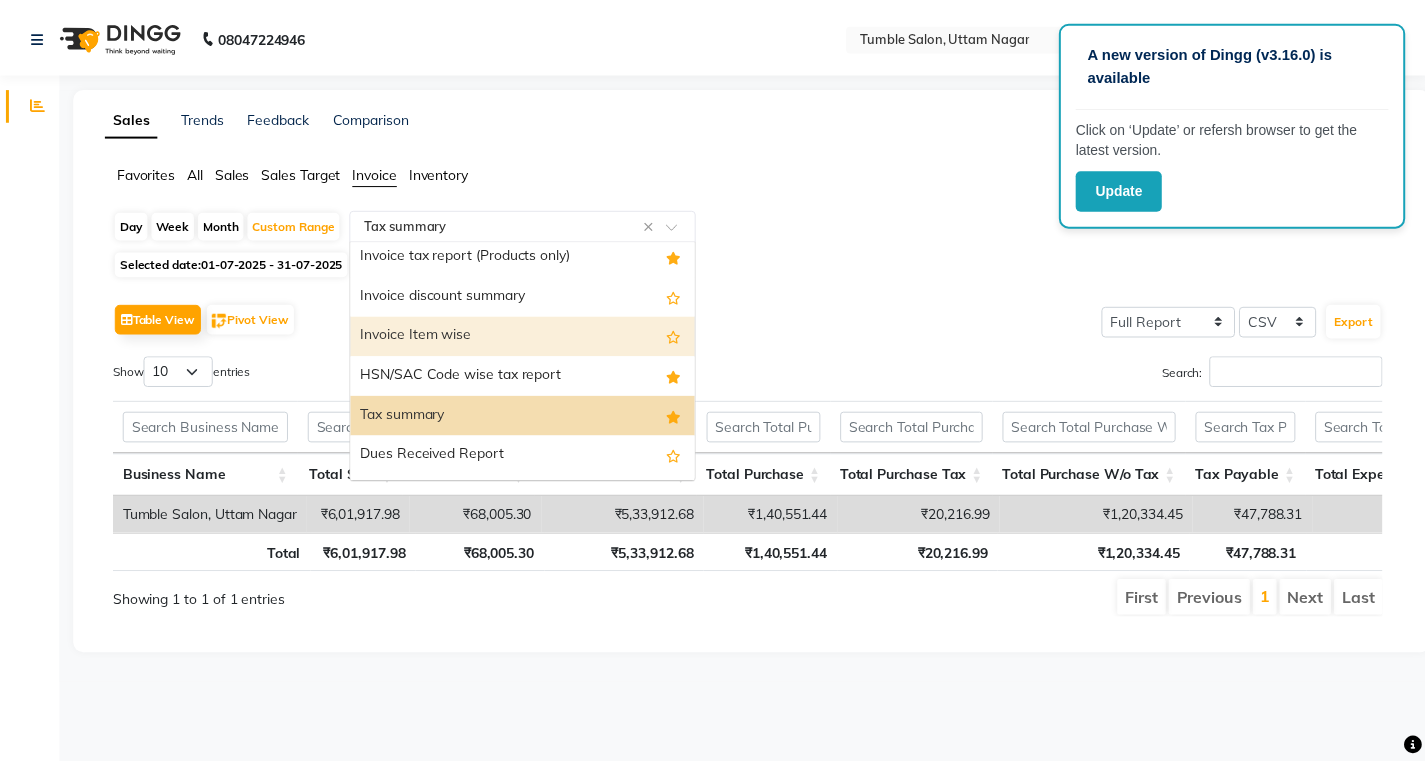 scroll, scrollTop: 0, scrollLeft: 0, axis: both 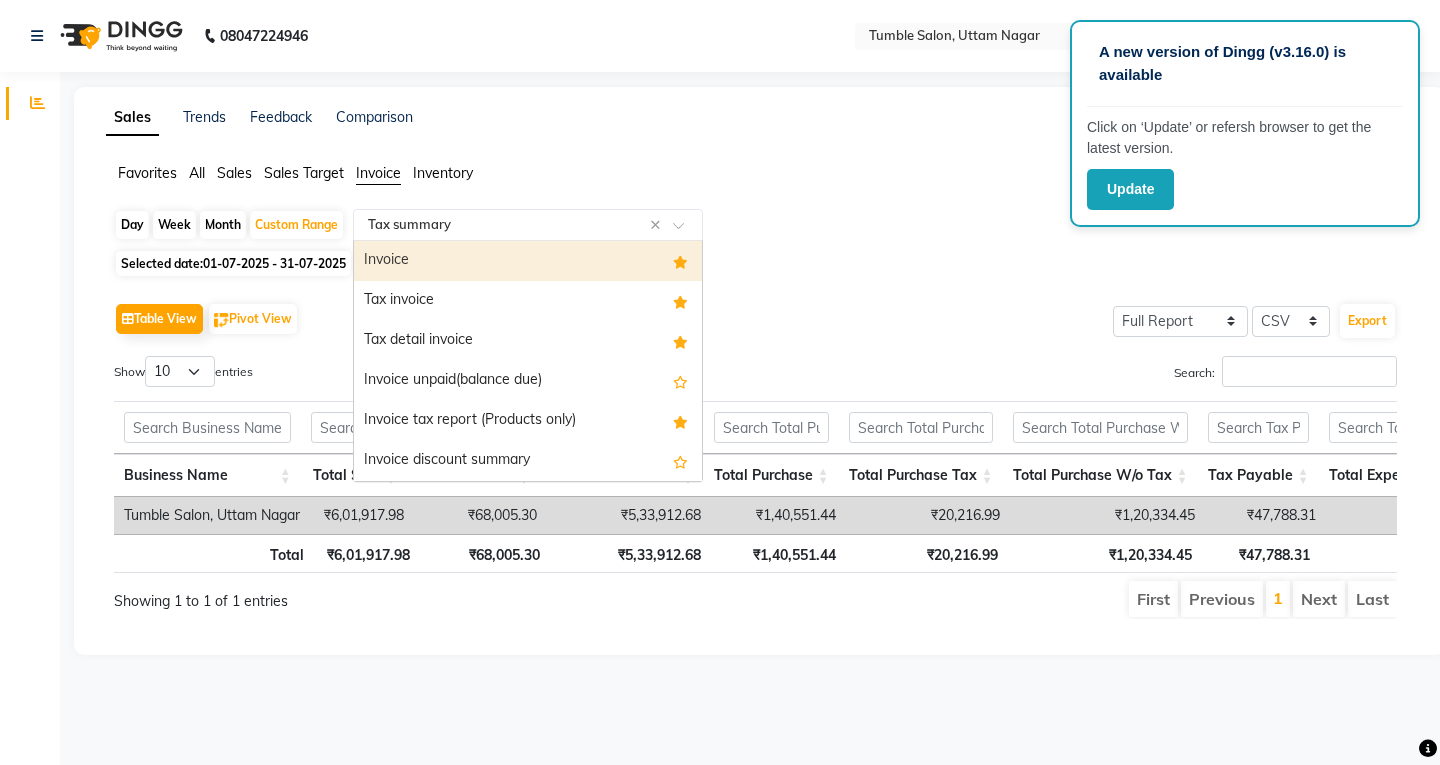 click on "Invoice" at bounding box center (528, 261) 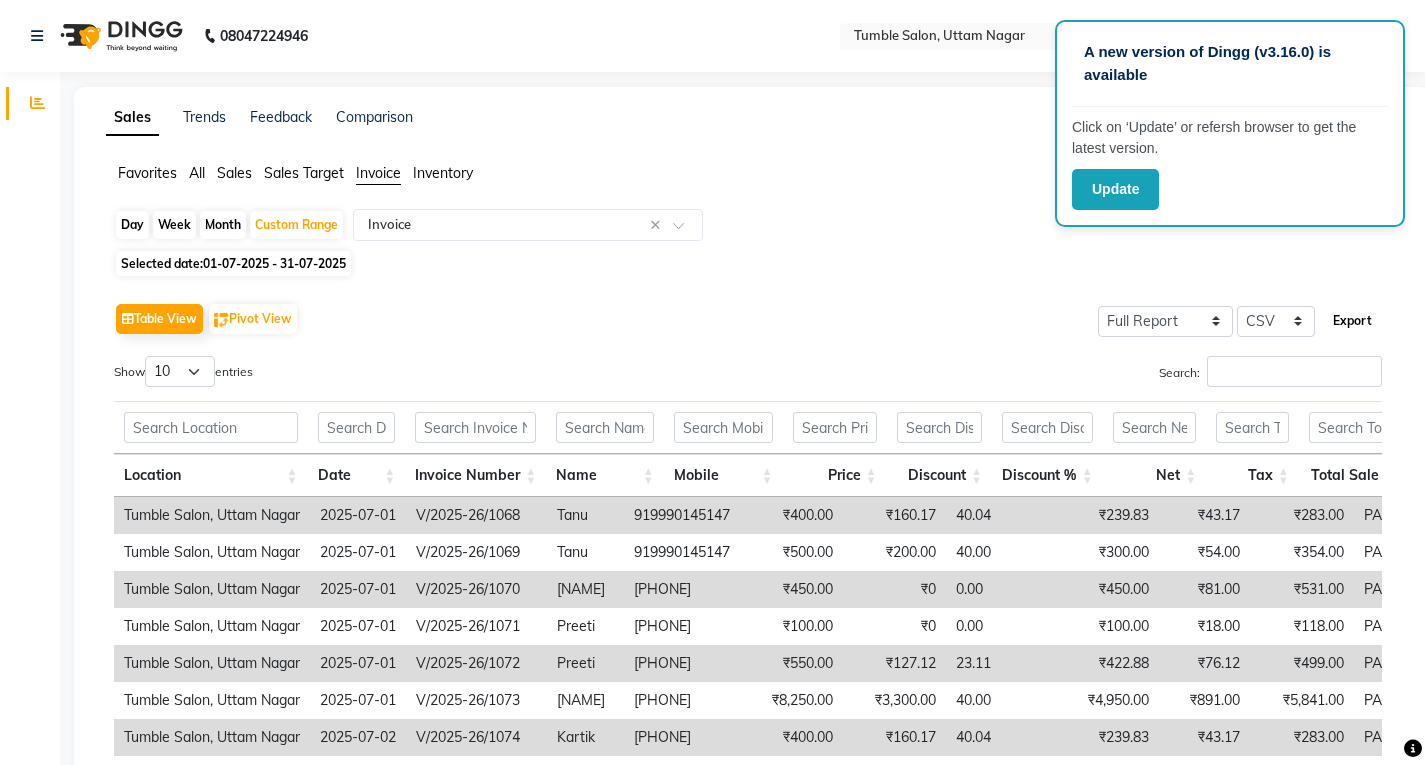 click on "Export" 